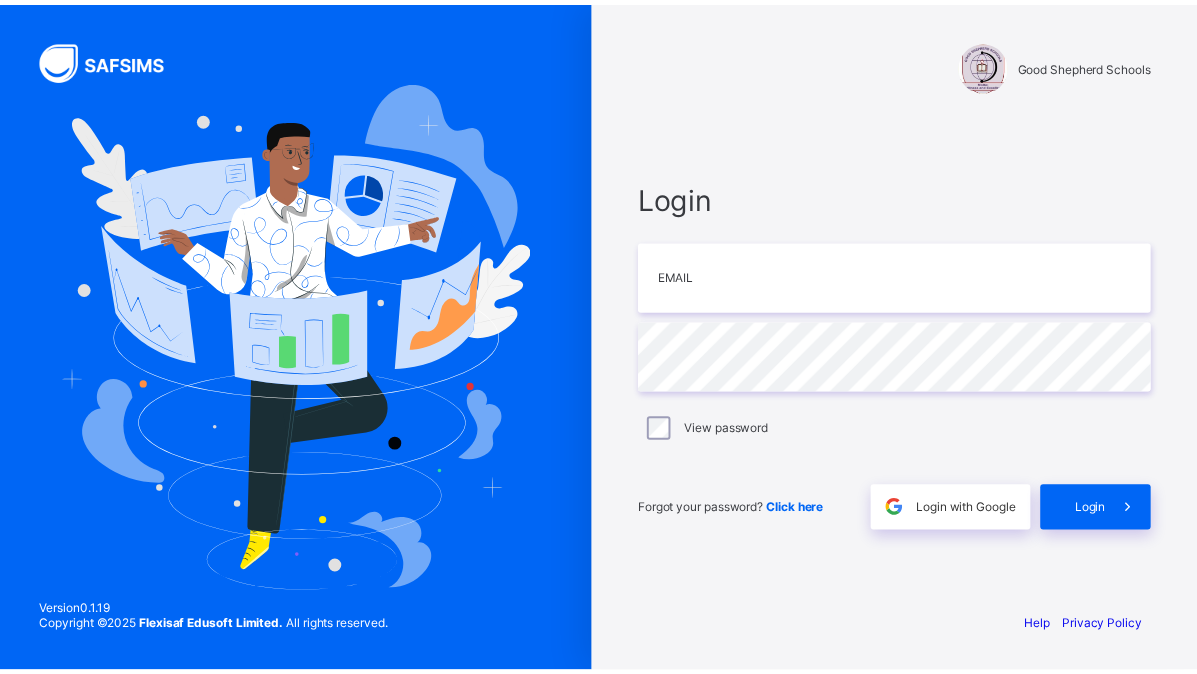 scroll, scrollTop: 0, scrollLeft: 0, axis: both 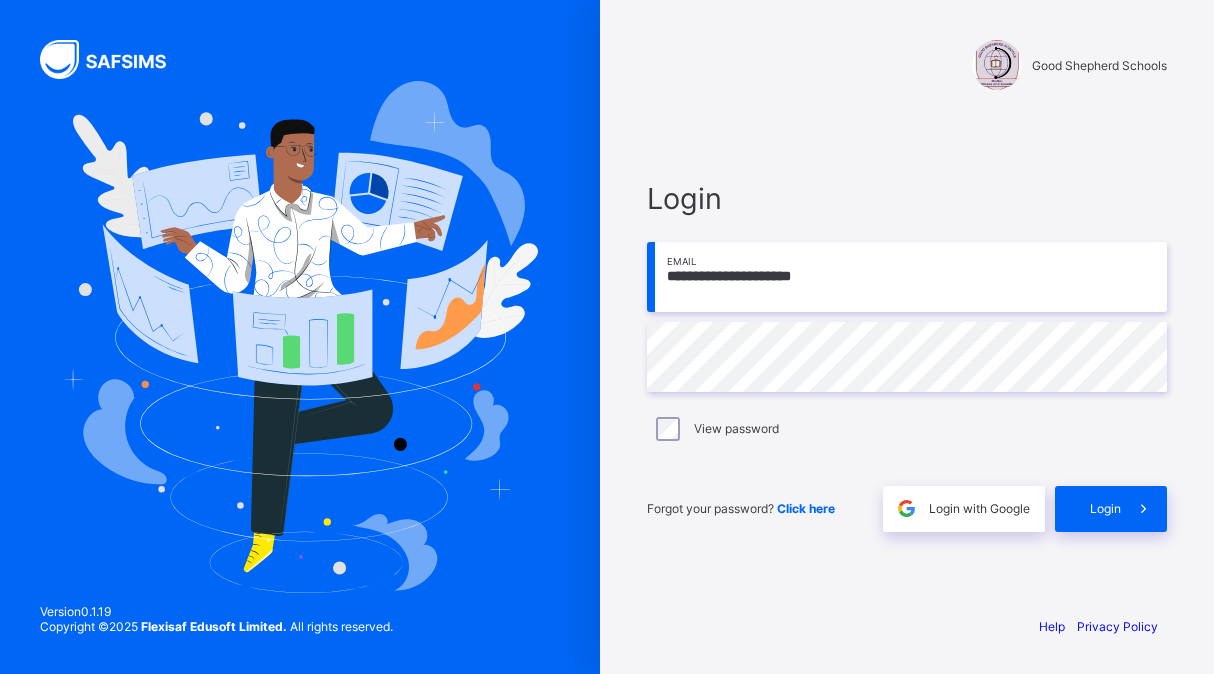 type on "**********" 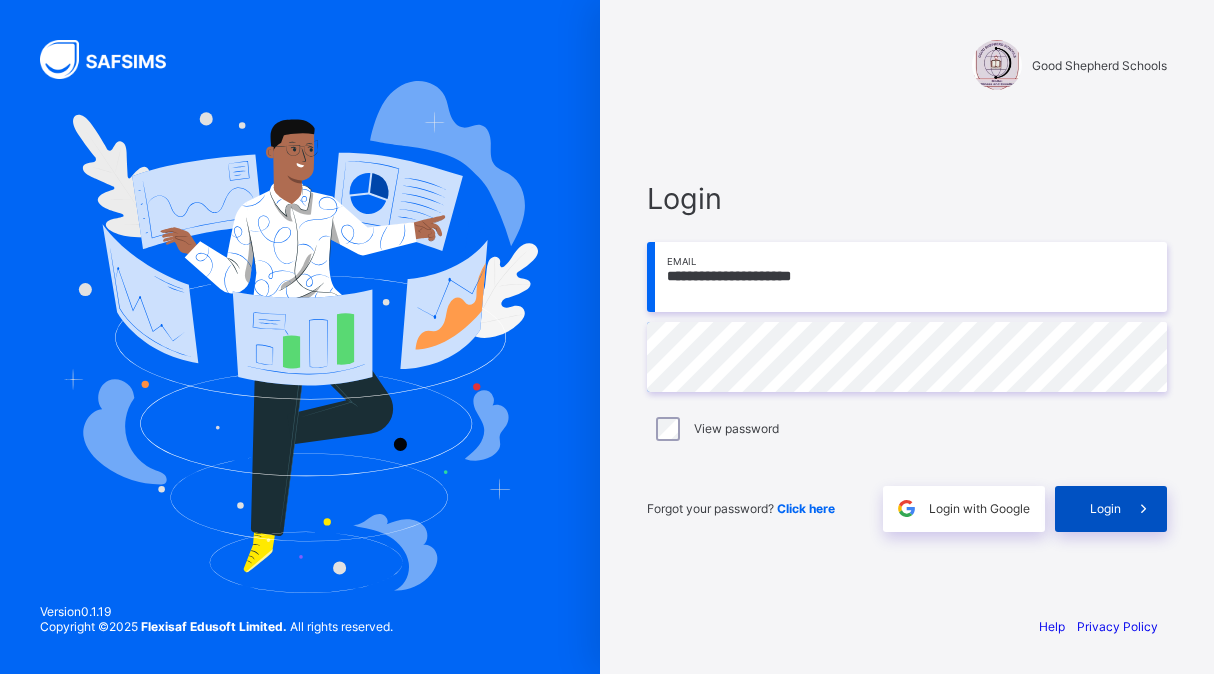 click on "Login" at bounding box center [1105, 508] 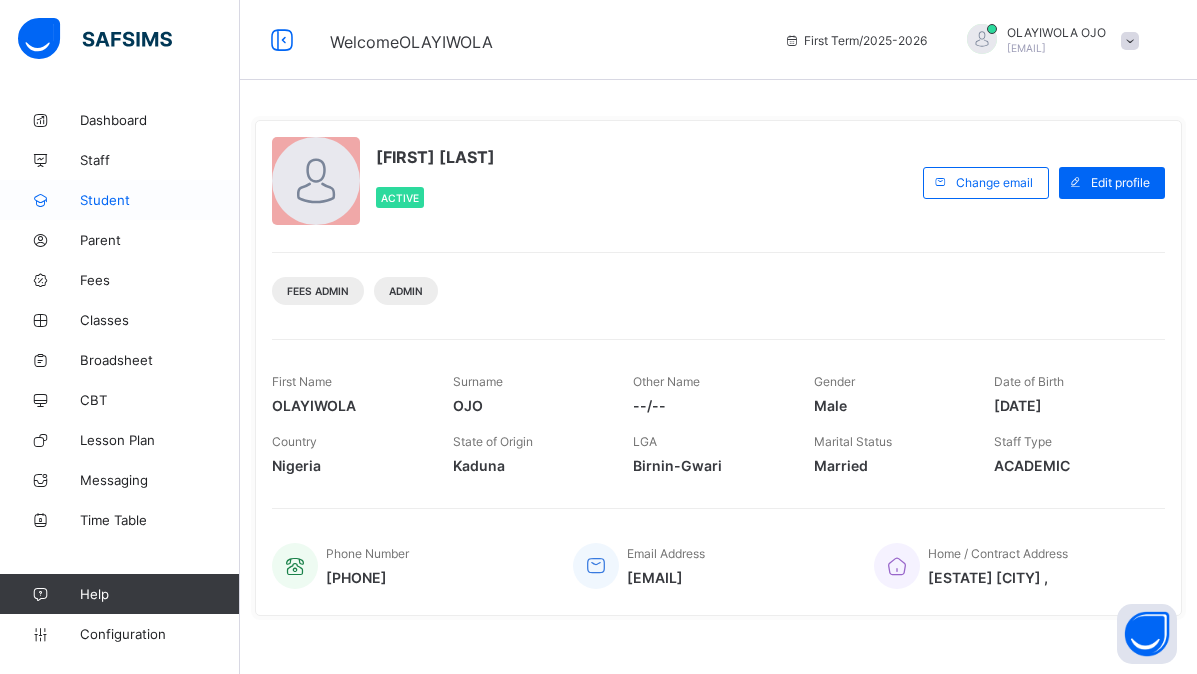 click on "Student" at bounding box center (160, 200) 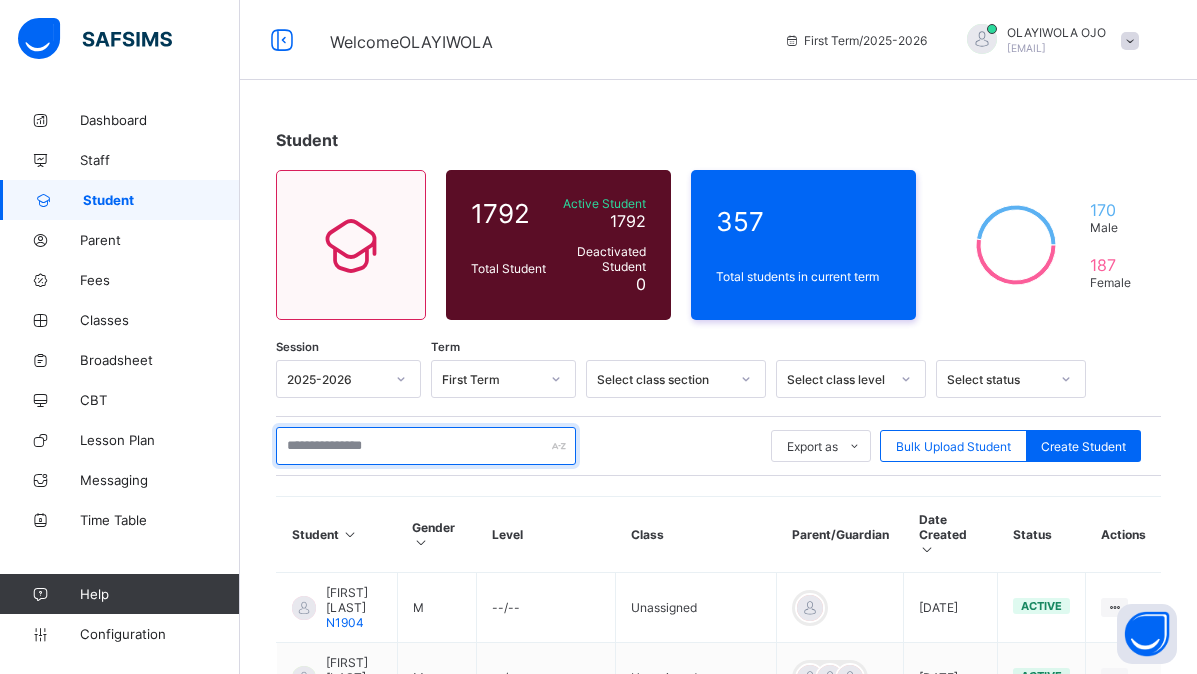 click at bounding box center [426, 446] 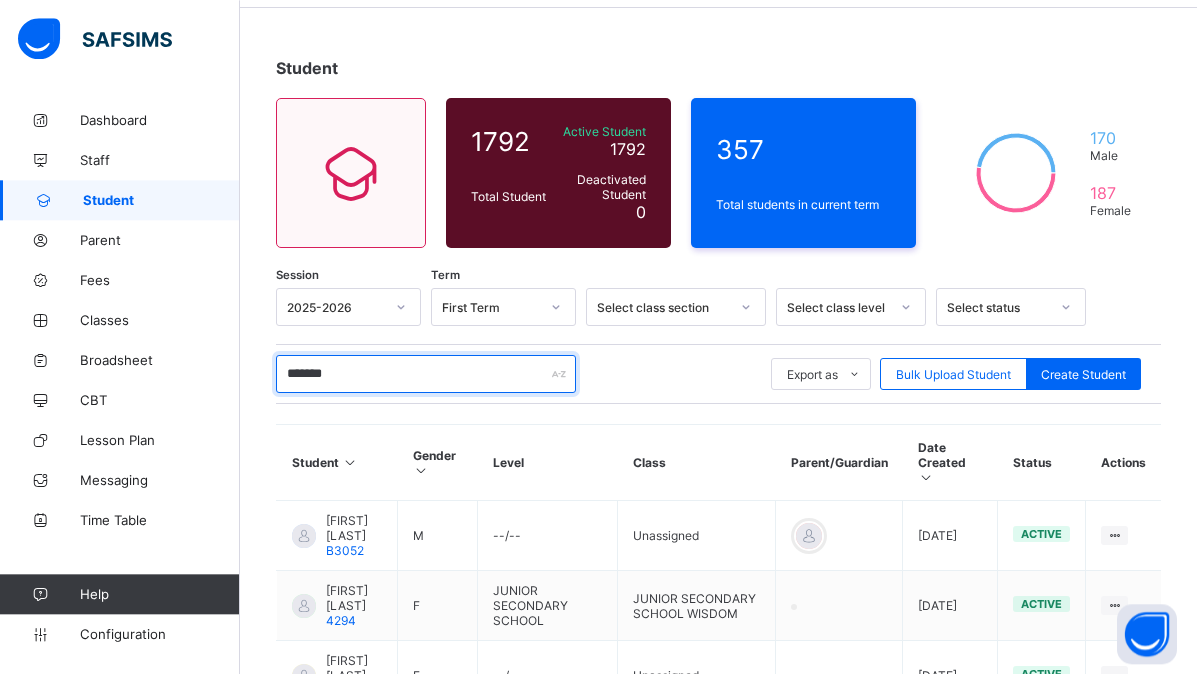scroll, scrollTop: 153, scrollLeft: 0, axis: vertical 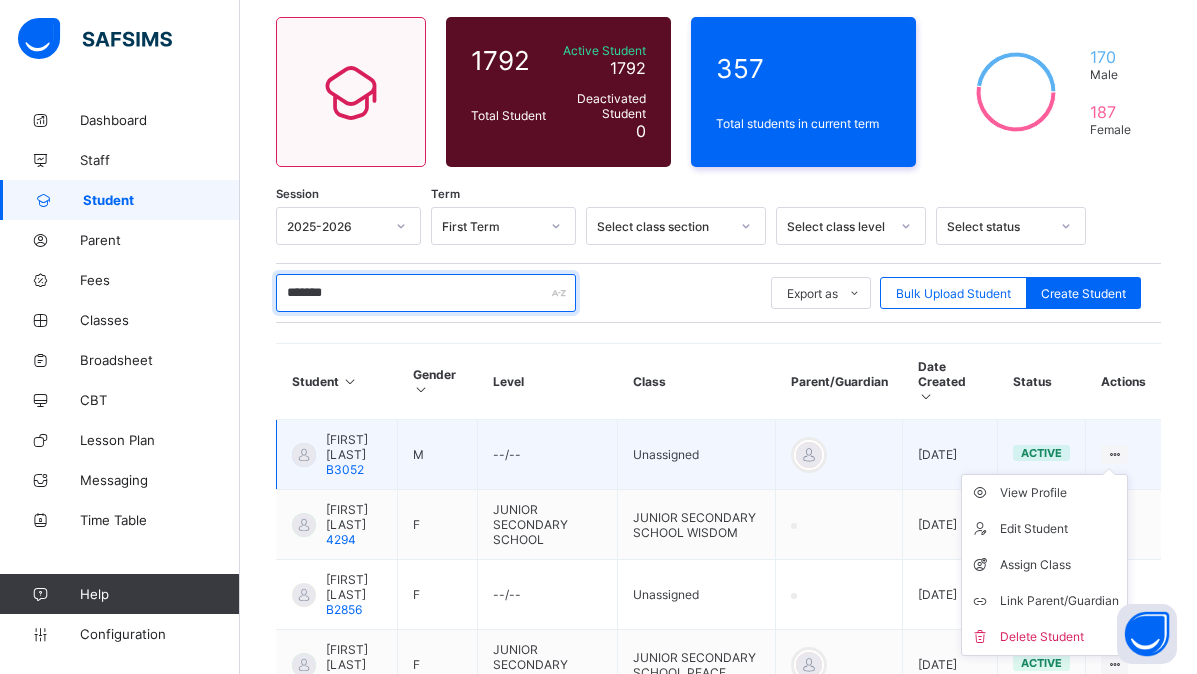 type on "*******" 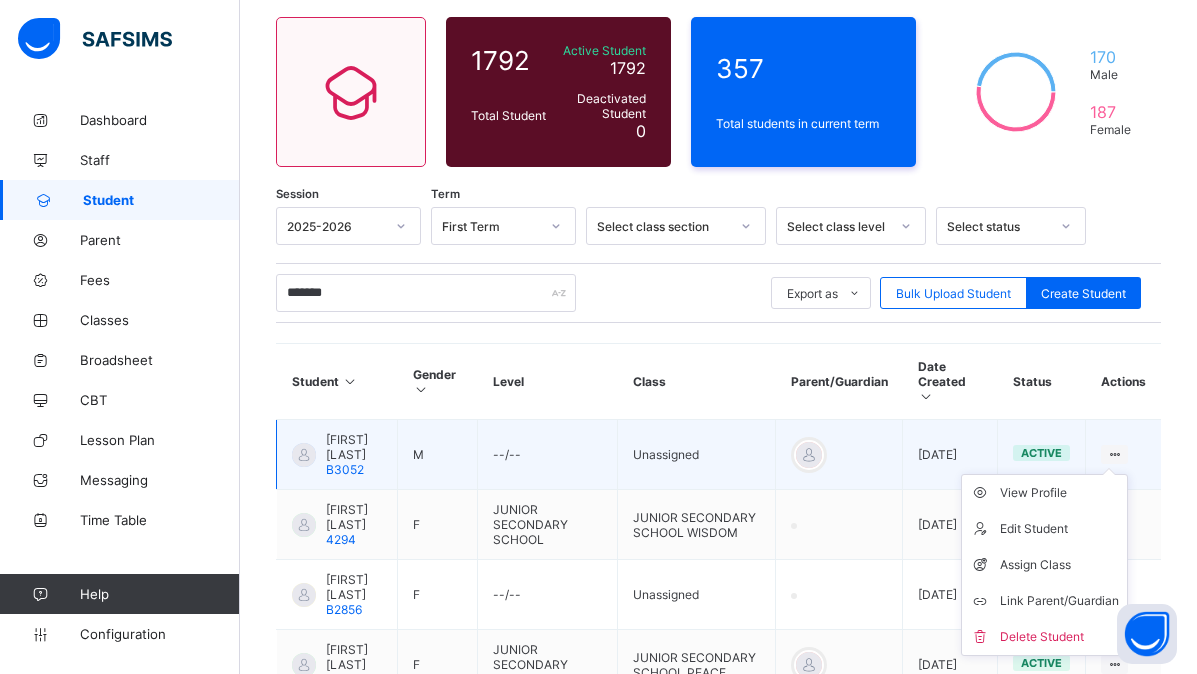 click at bounding box center (1114, 454) 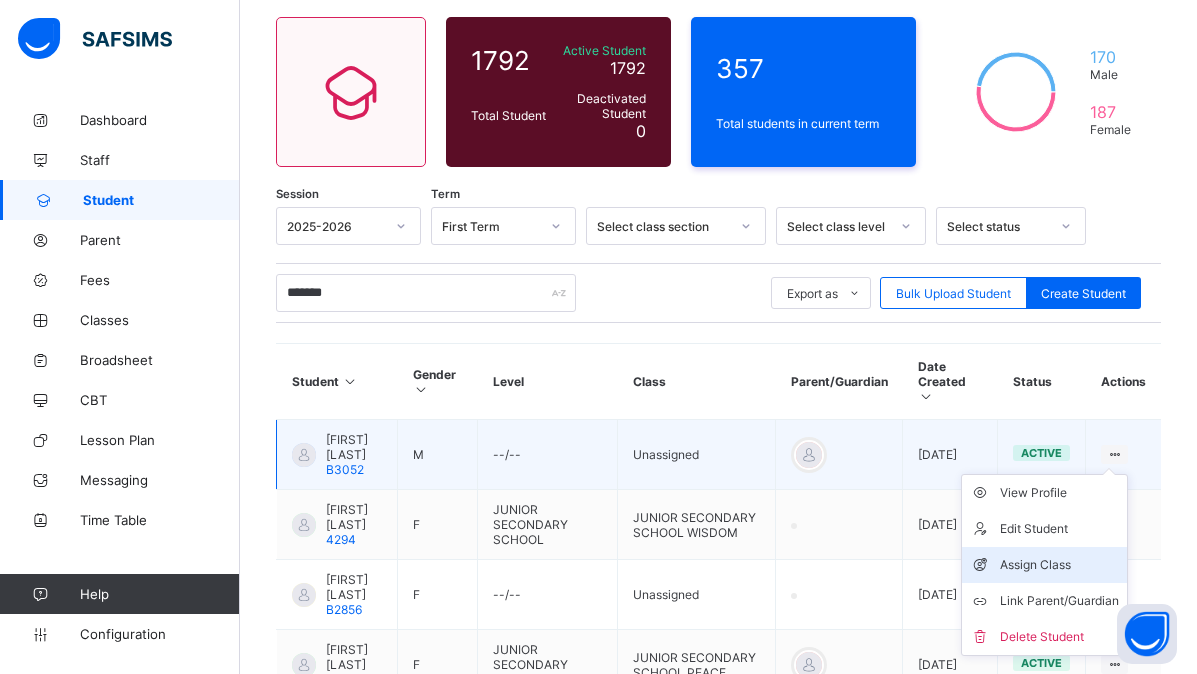 click on "Assign Class" at bounding box center [1059, 565] 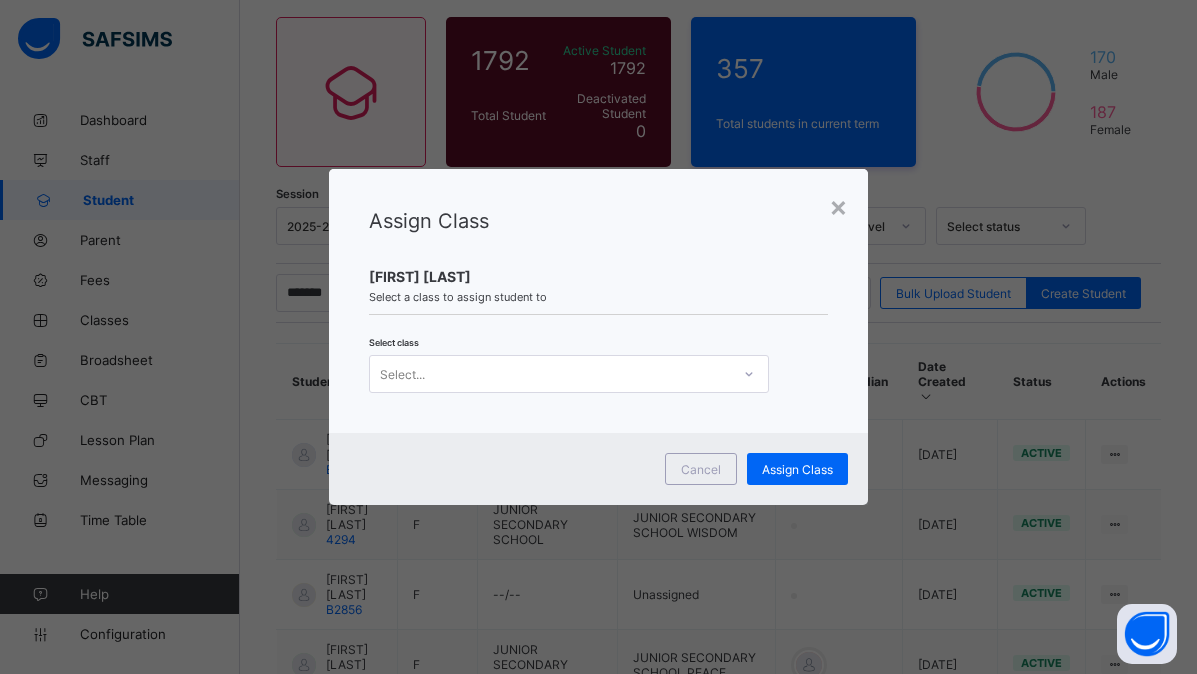 click on "Select..." at bounding box center [550, 374] 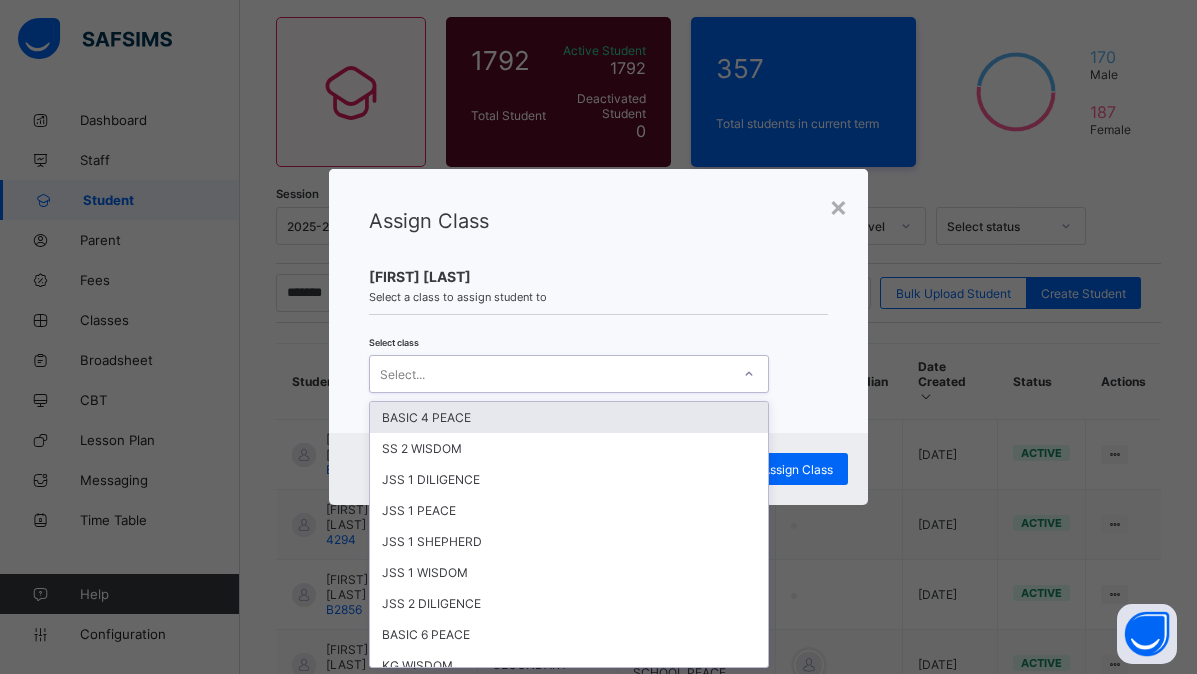 scroll, scrollTop: 0, scrollLeft: 0, axis: both 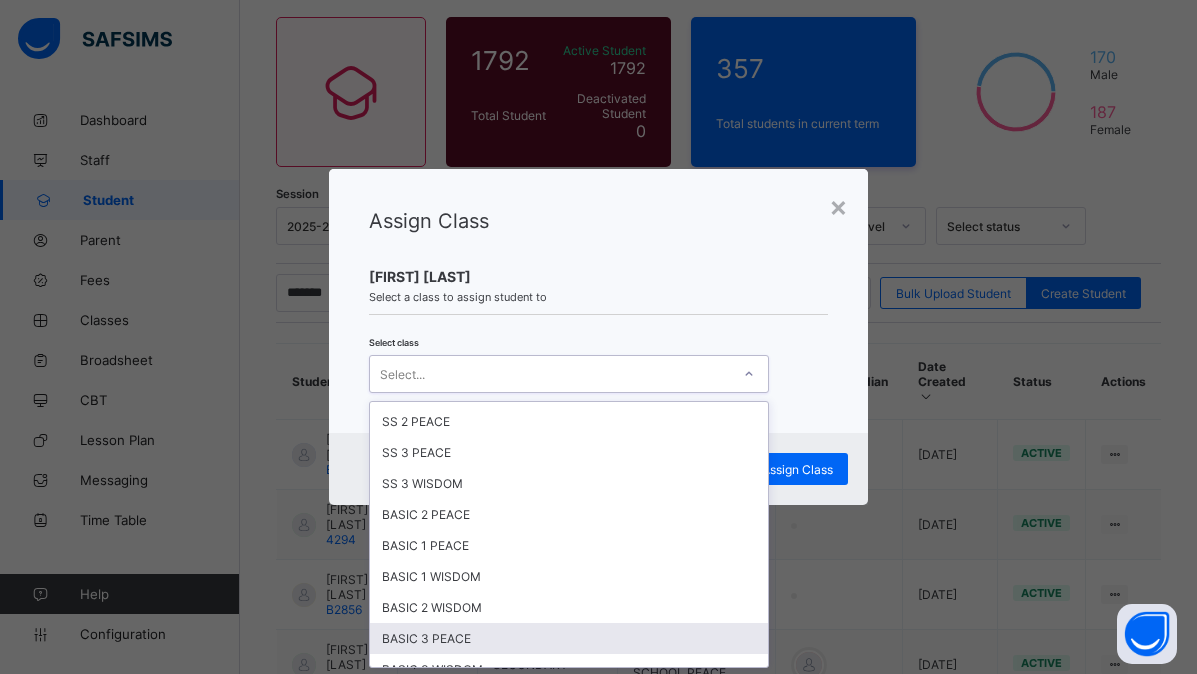click on "BASIC 3 PEACE" at bounding box center [569, 638] 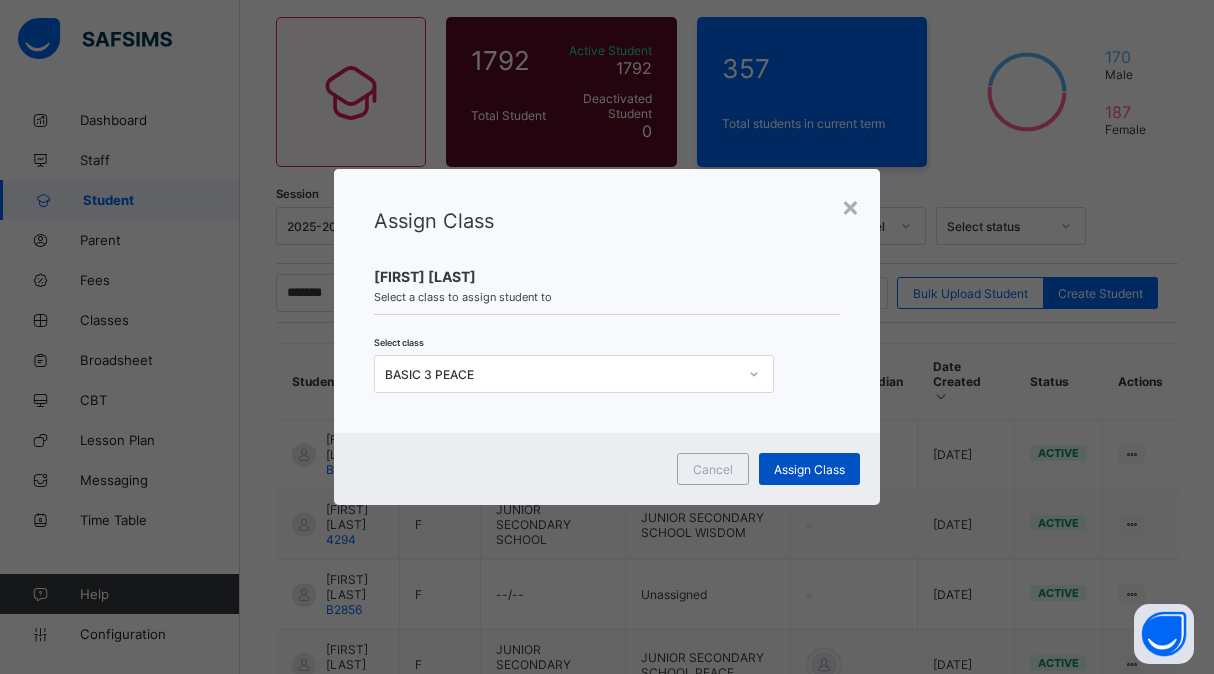 click on "Assign Class" at bounding box center (809, 469) 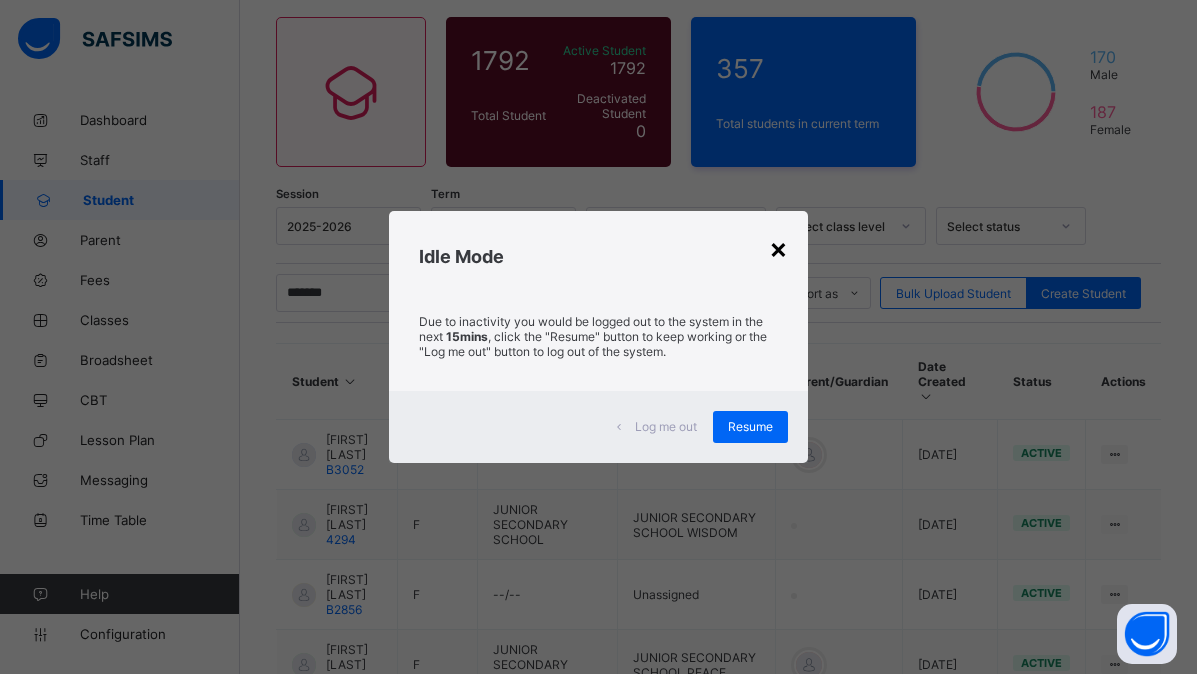 click on "×" at bounding box center [778, 248] 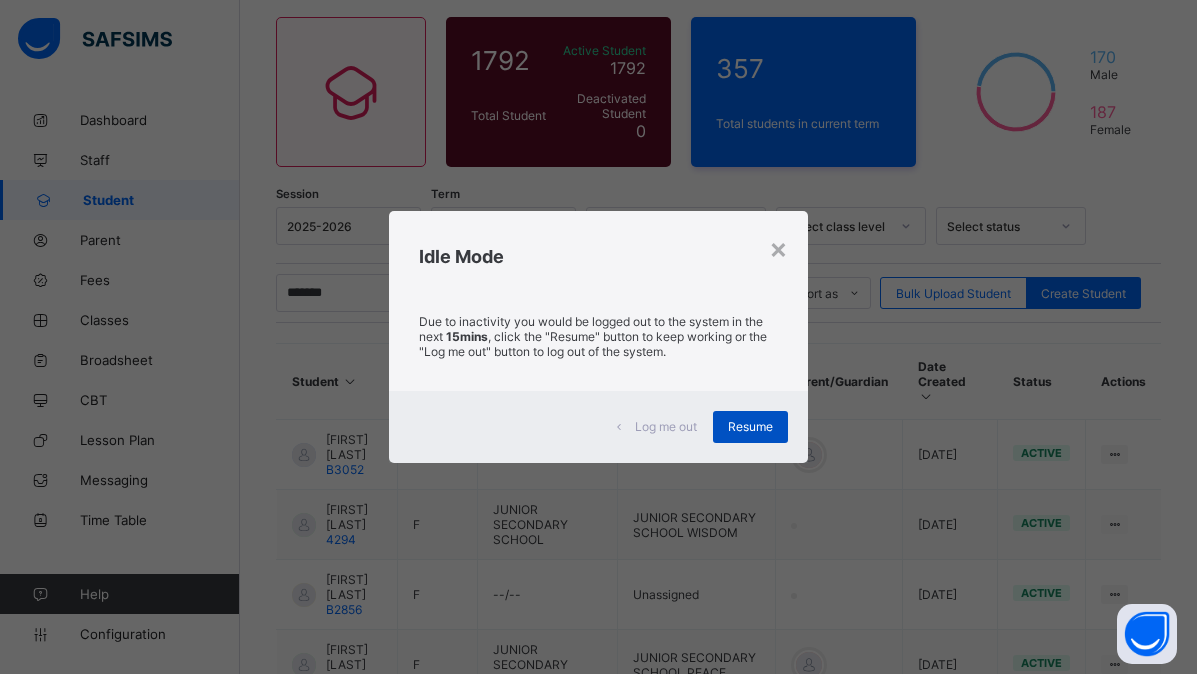 click on "Resume" at bounding box center (750, 426) 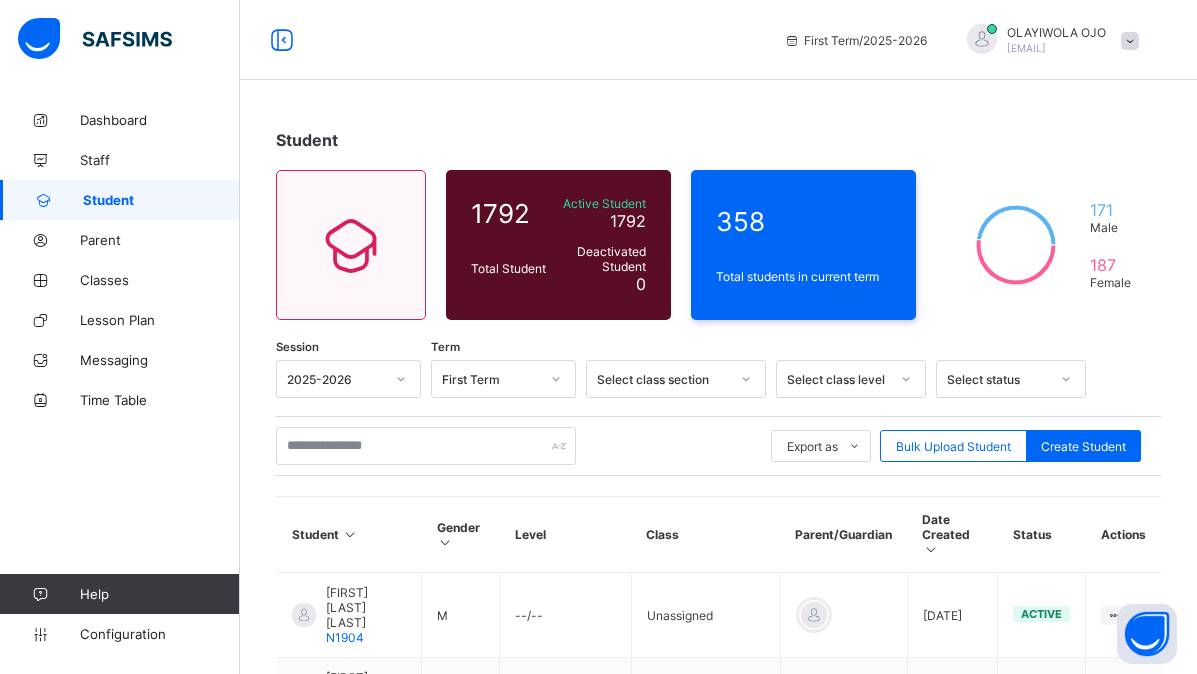 scroll, scrollTop: 0, scrollLeft: 0, axis: both 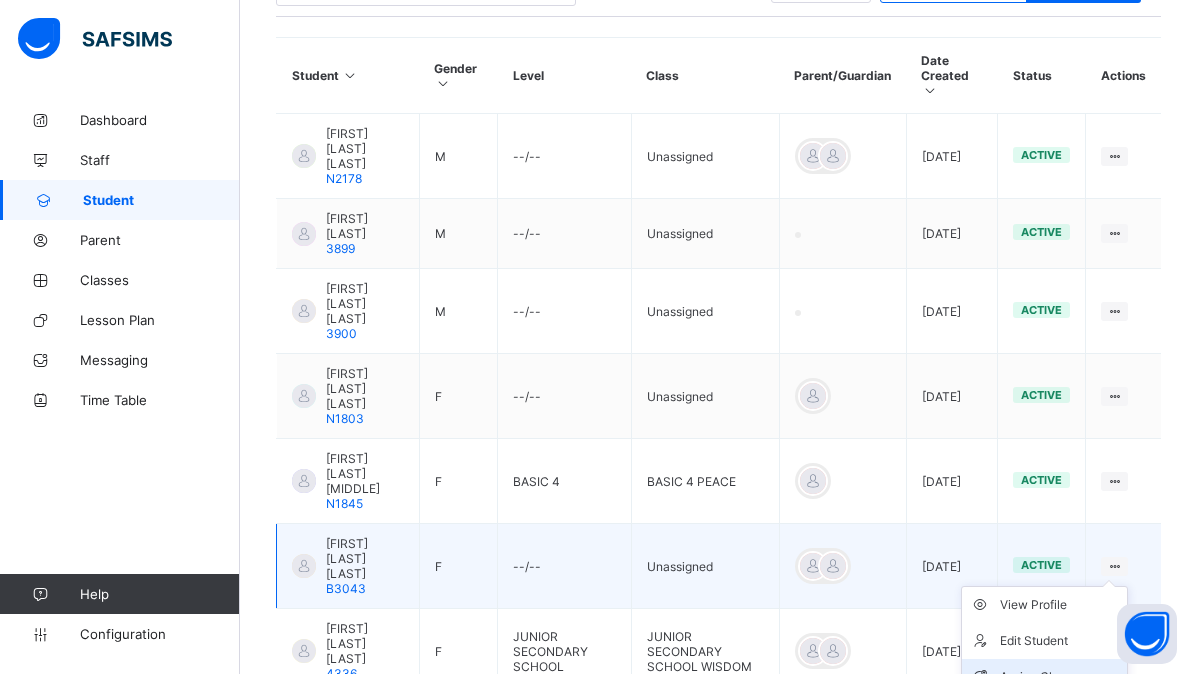 type on "*****" 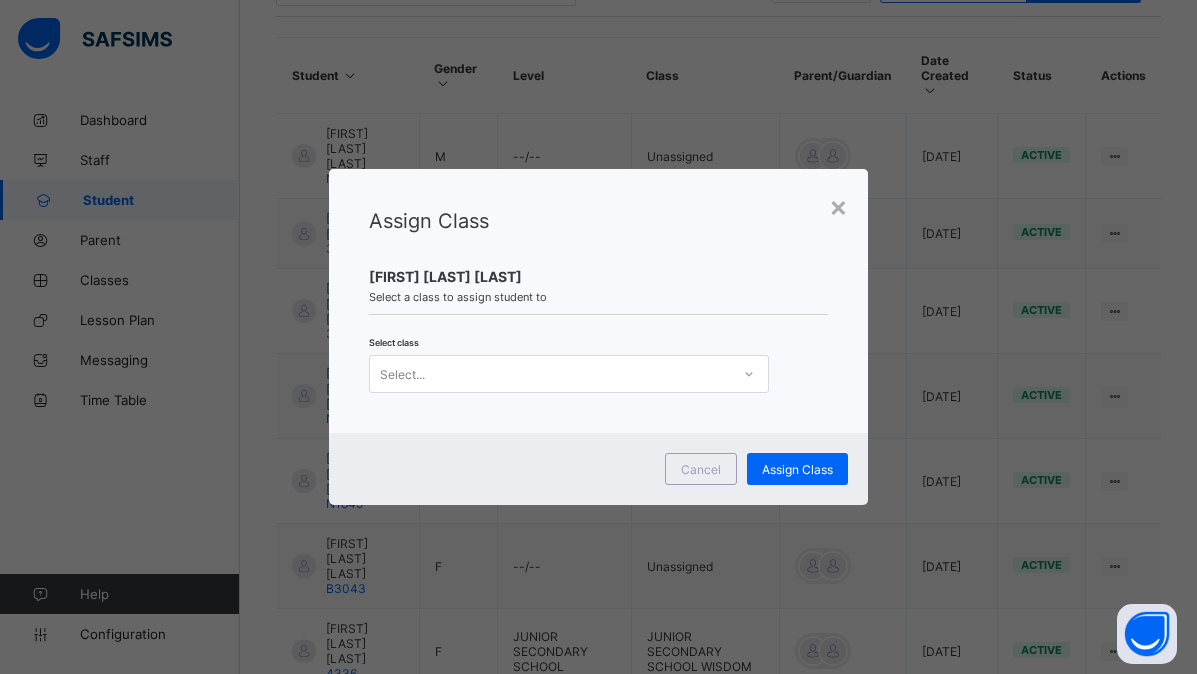click on "Select..." at bounding box center (550, 374) 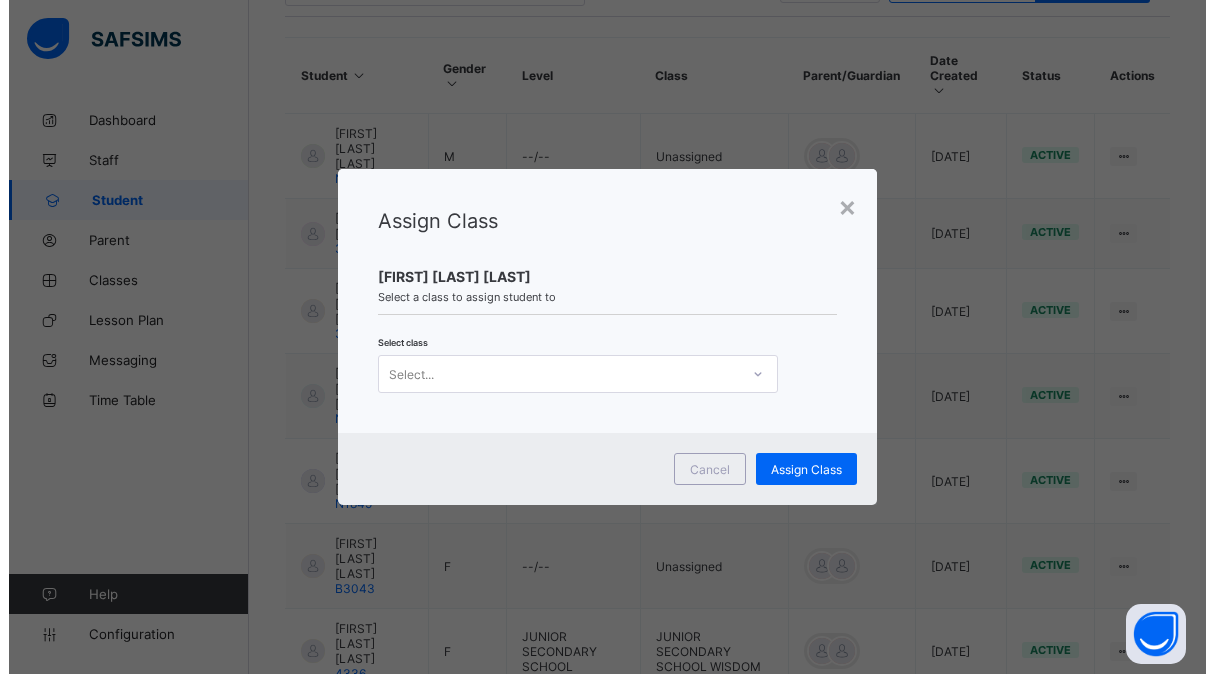 scroll, scrollTop: 0, scrollLeft: 0, axis: both 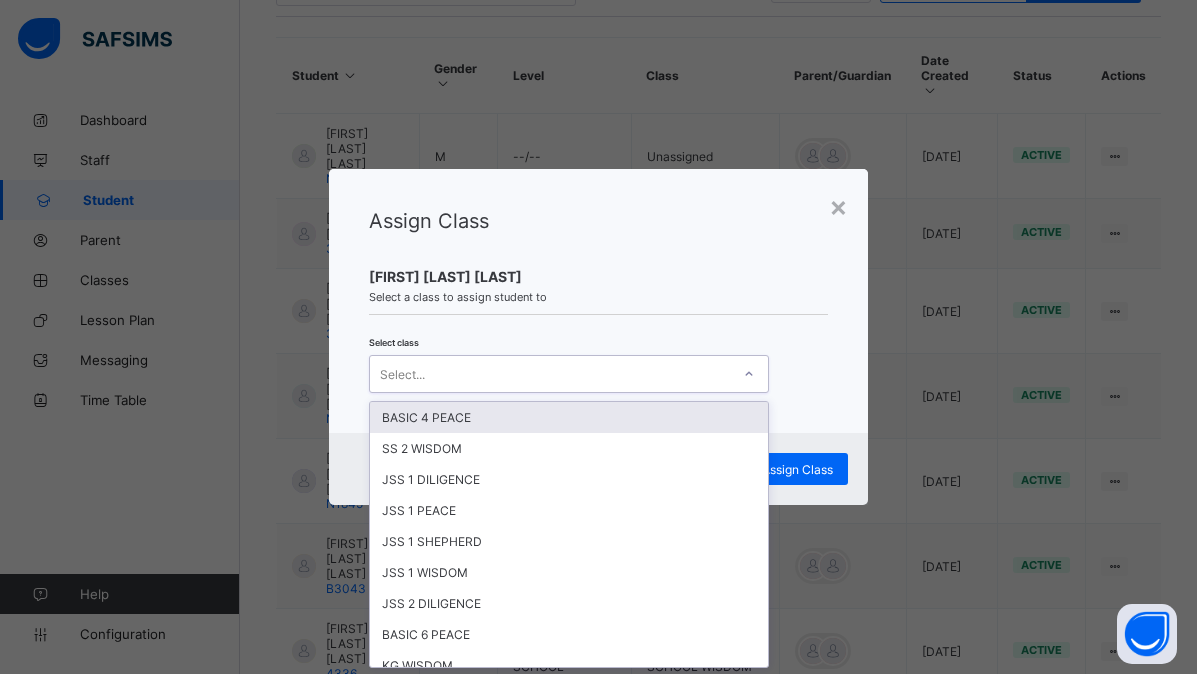 click on "BASIC 4 PEACE" at bounding box center (569, 417) 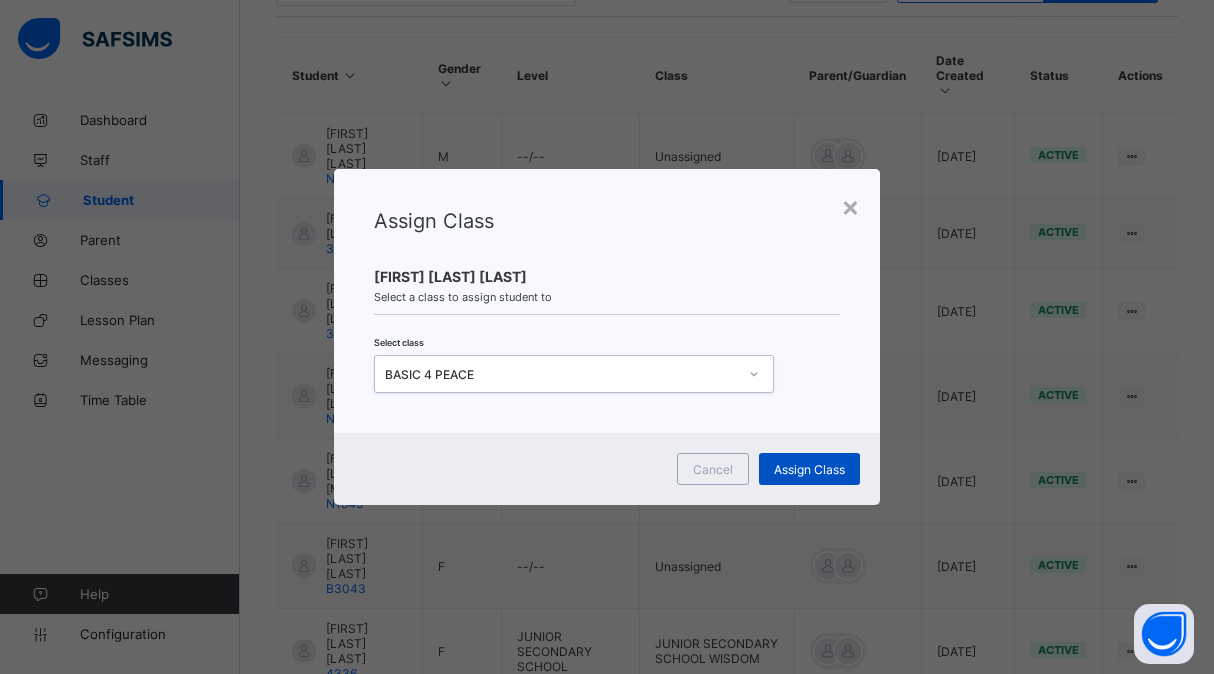 click on "Assign Class" at bounding box center (809, 469) 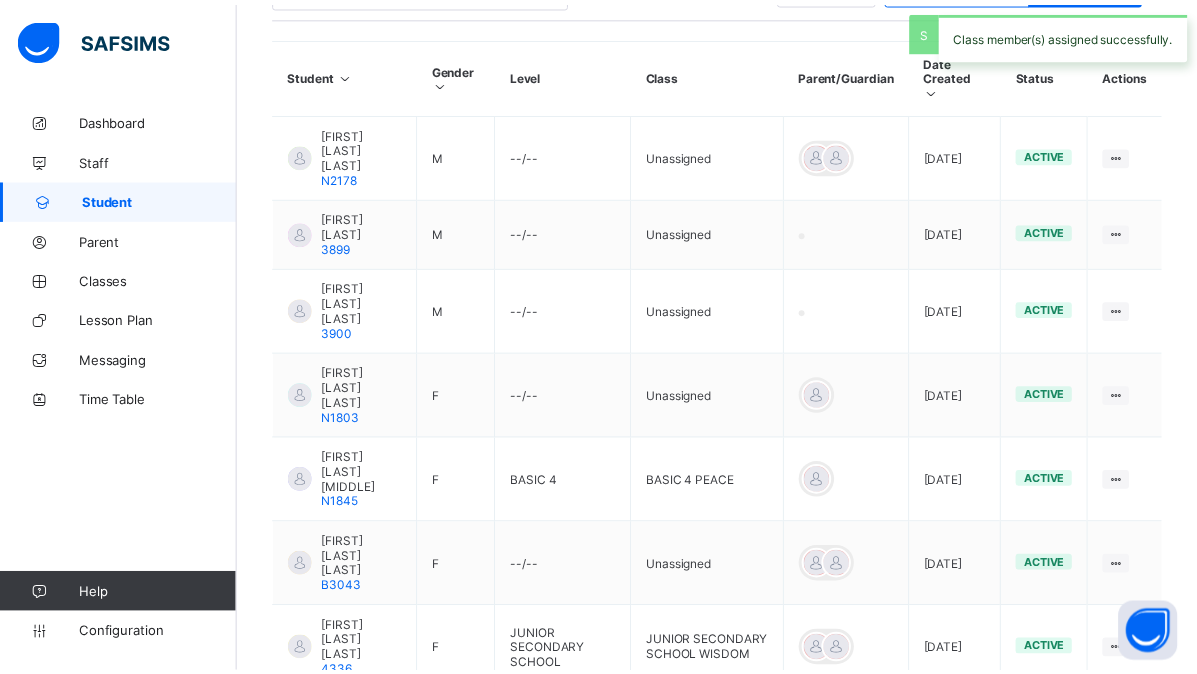 scroll, scrollTop: 212, scrollLeft: 0, axis: vertical 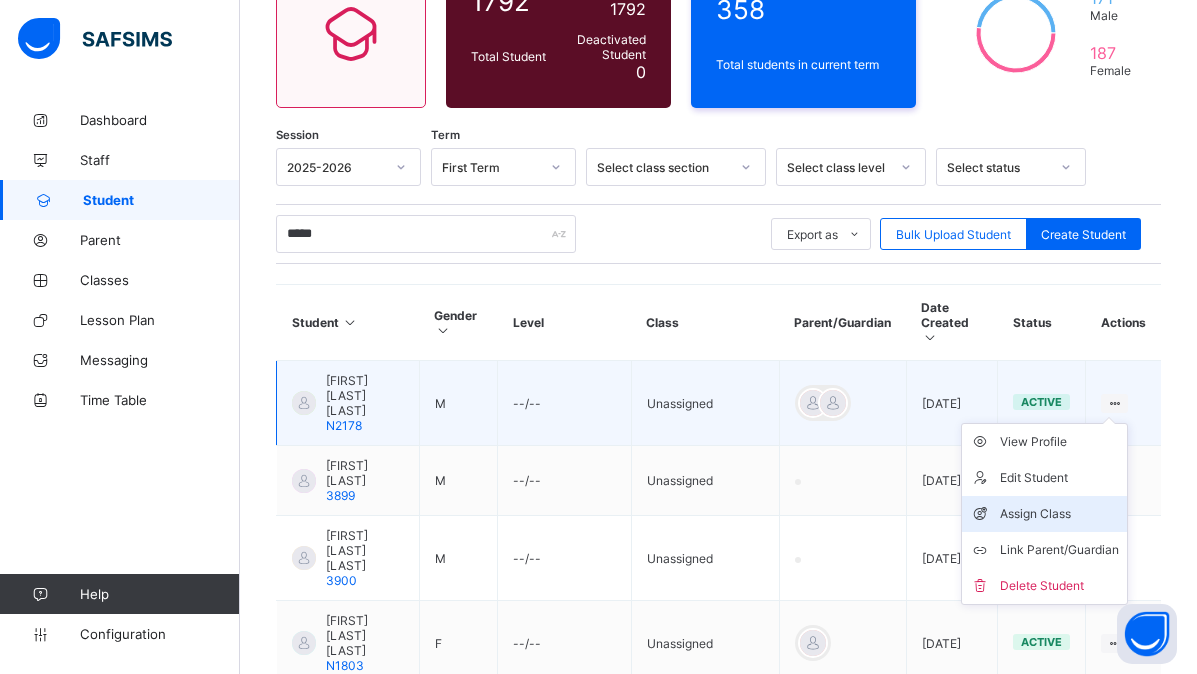 click on "Assign Class" at bounding box center (1059, 514) 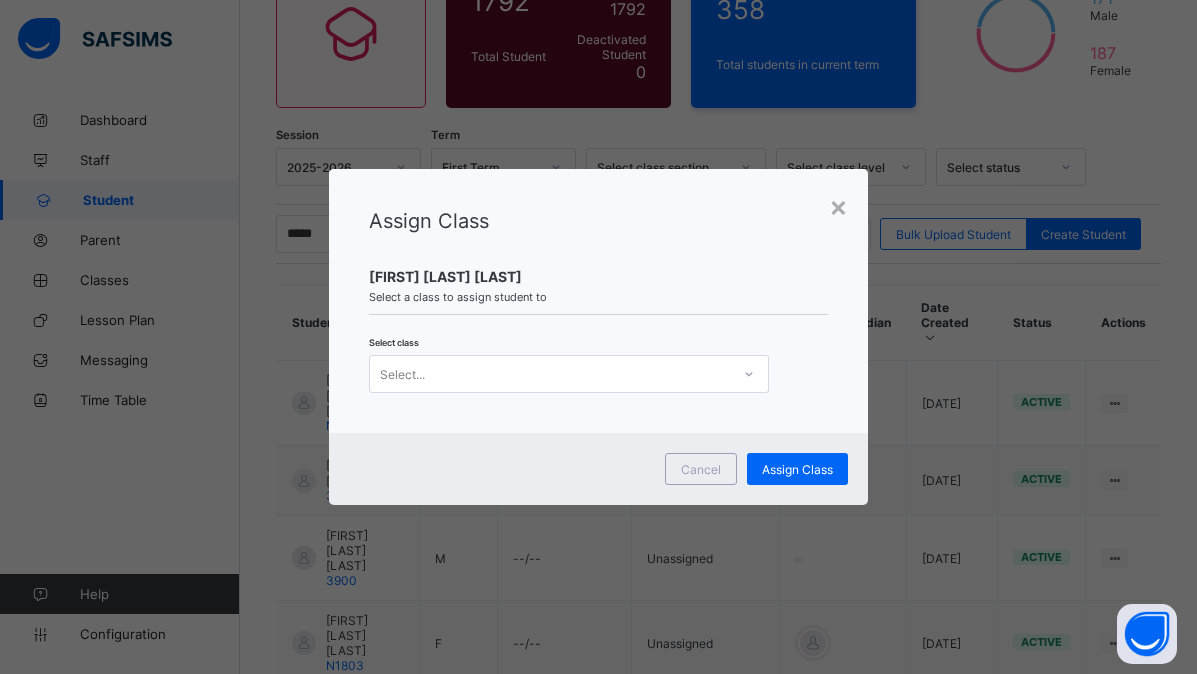 click on "Select..." at bounding box center [402, 374] 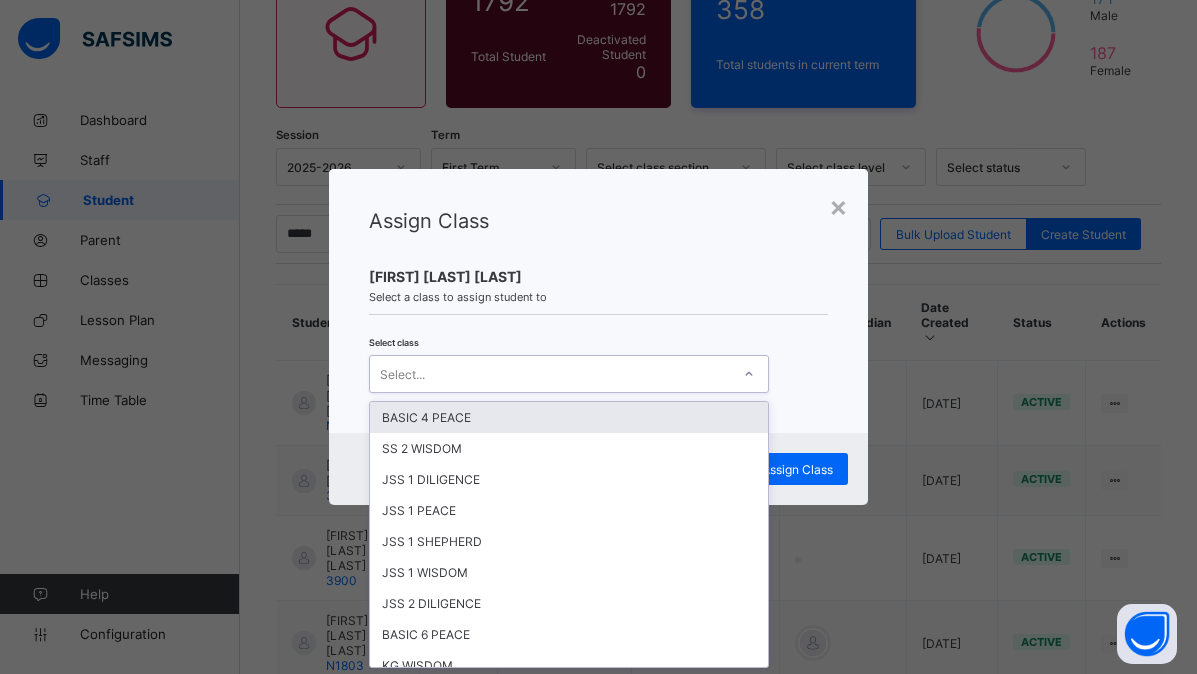 scroll, scrollTop: 0, scrollLeft: 0, axis: both 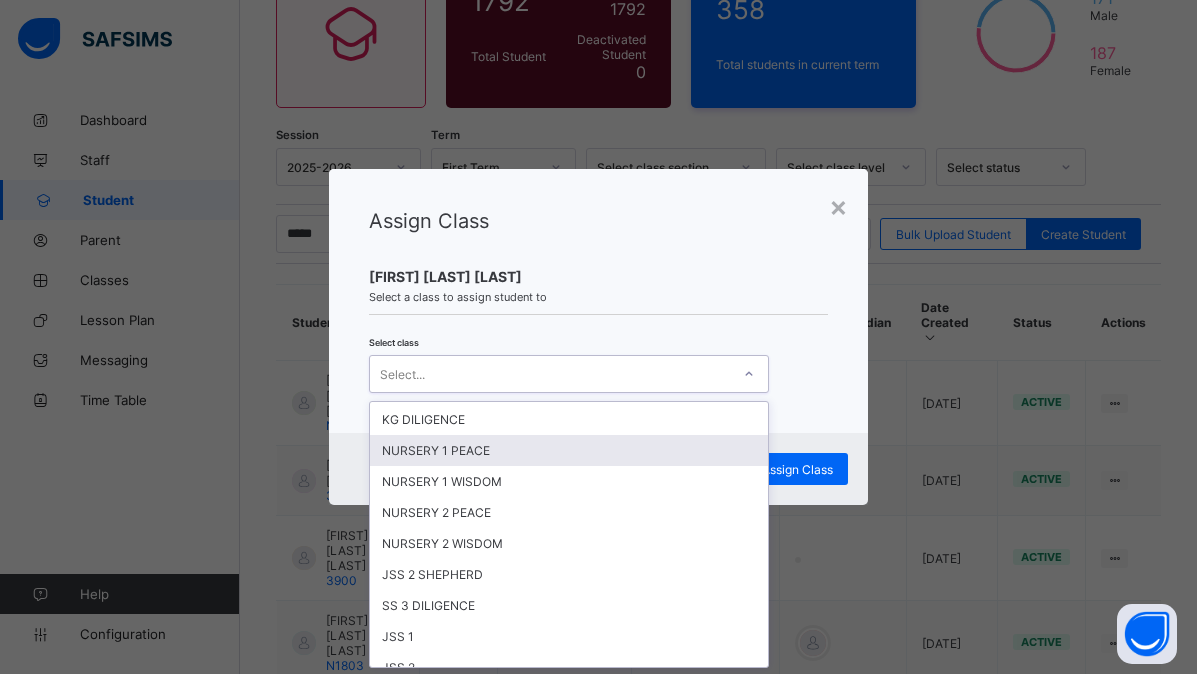 click on "NURSERY 1 PEACE" at bounding box center (569, 450) 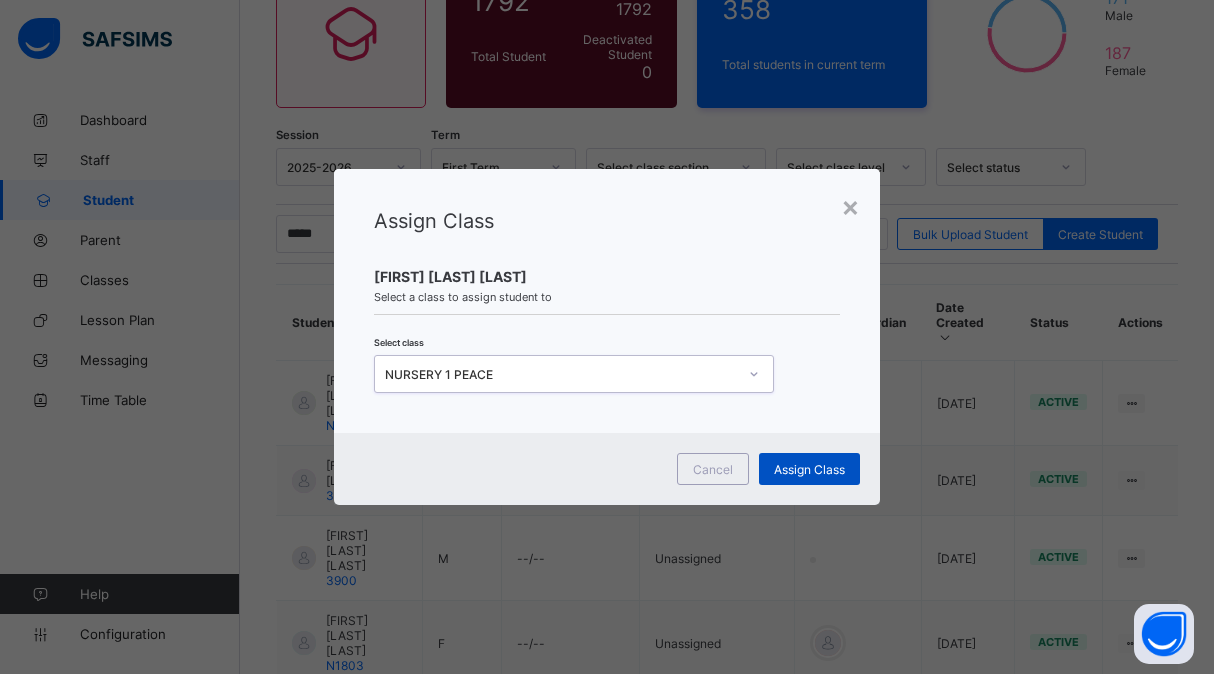 click on "Assign Class" at bounding box center (809, 469) 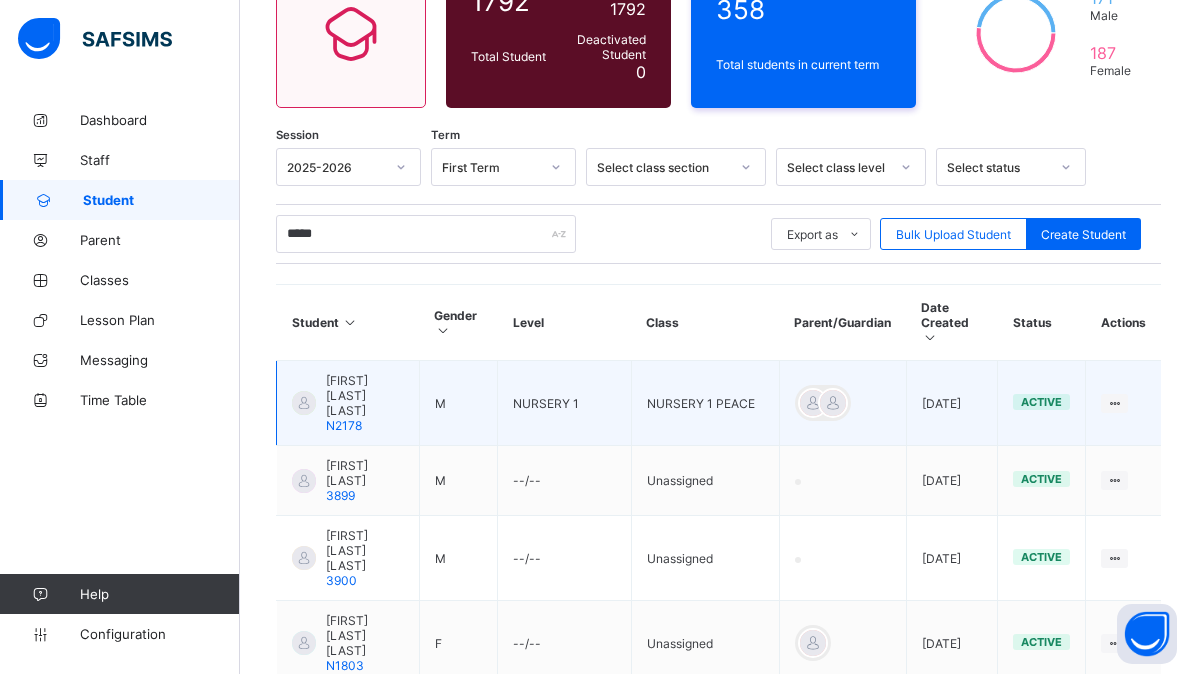 click on "[FIRST] [LAST] [LAST]" at bounding box center [365, 395] 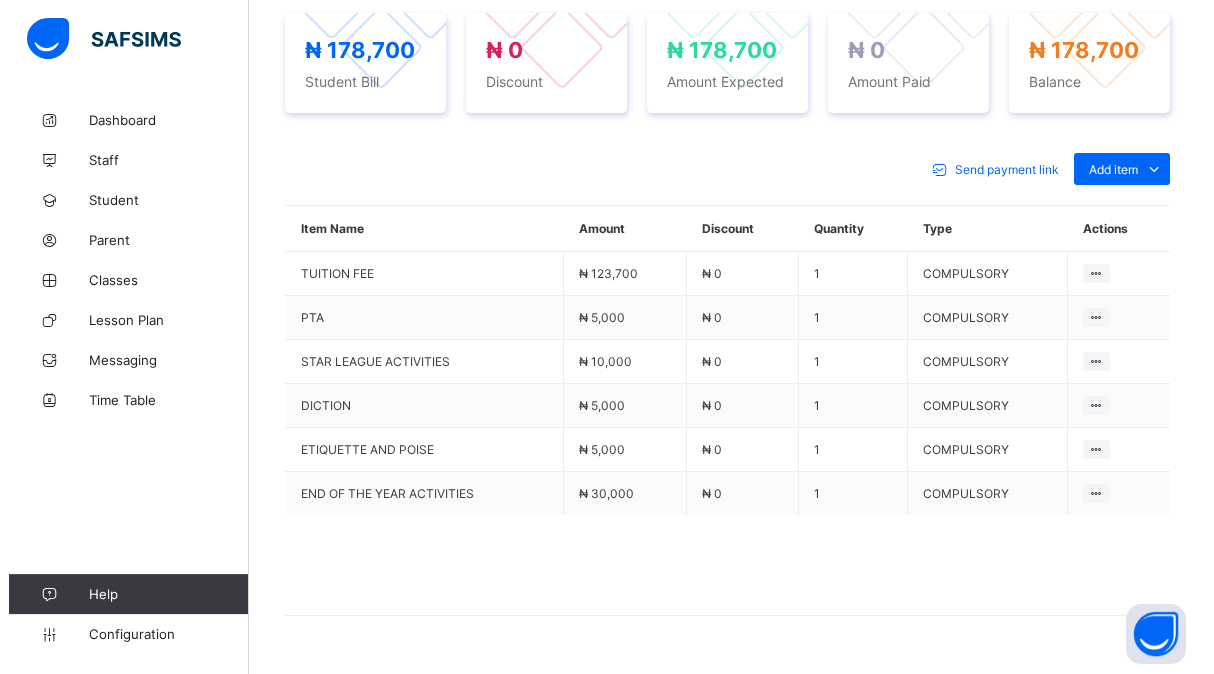 scroll, scrollTop: 773, scrollLeft: 0, axis: vertical 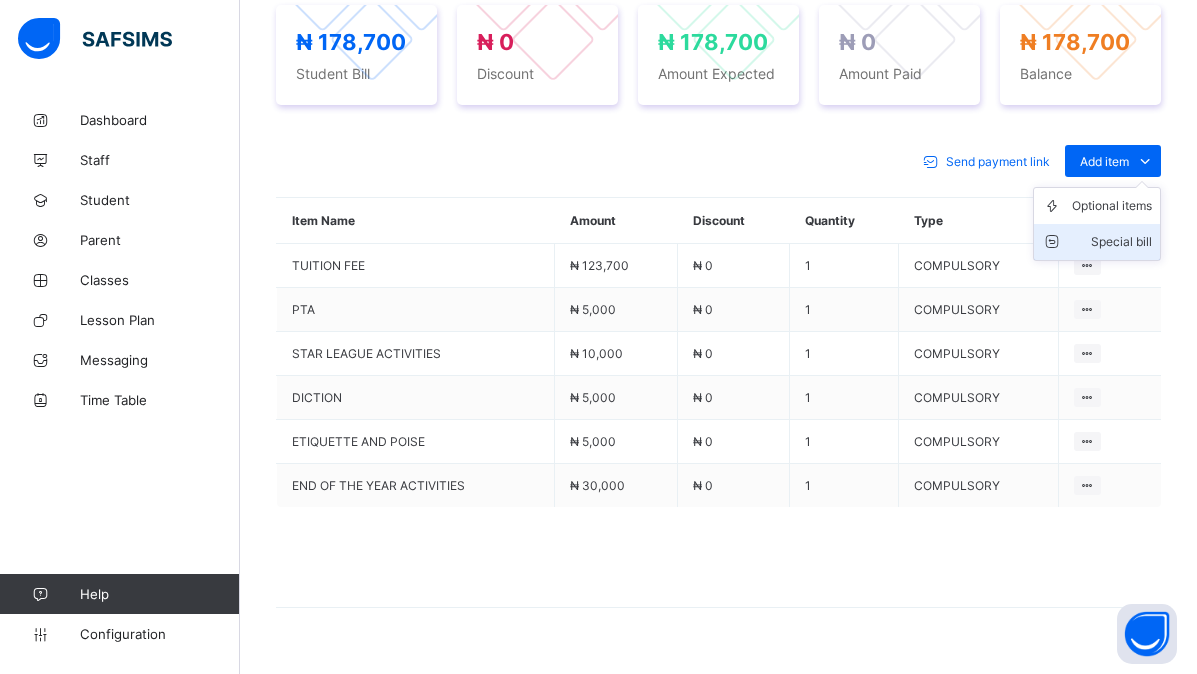 click on "Special bill" at bounding box center (1112, 242) 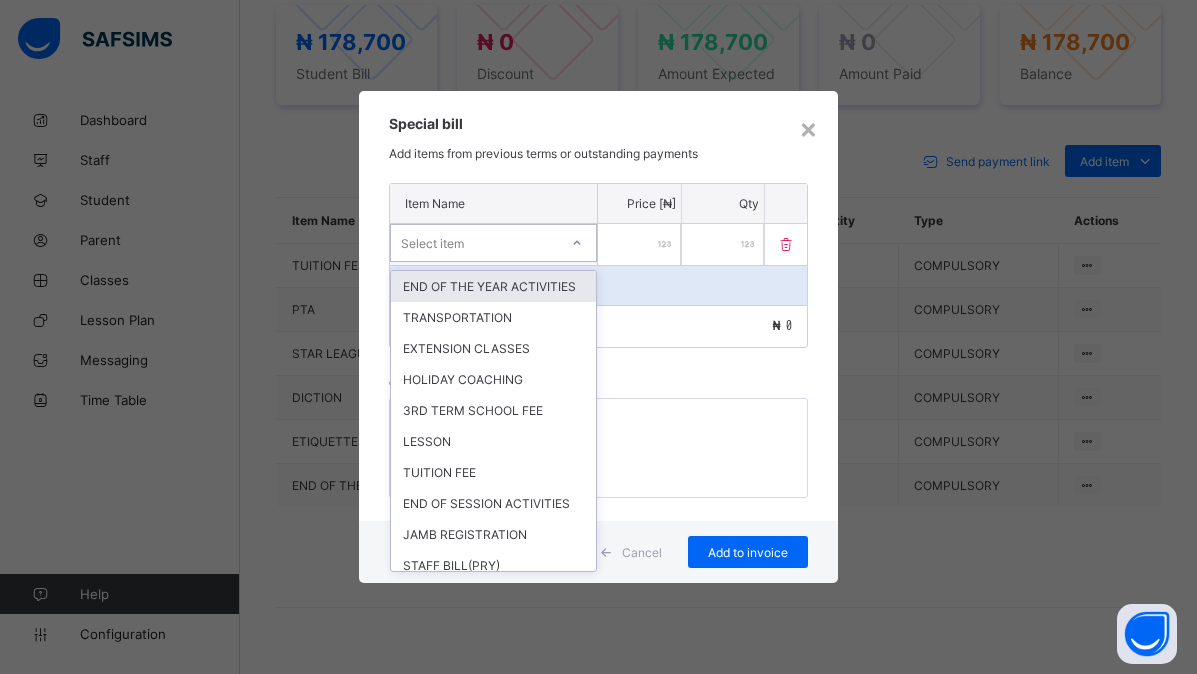click on "Select item" at bounding box center (432, 243) 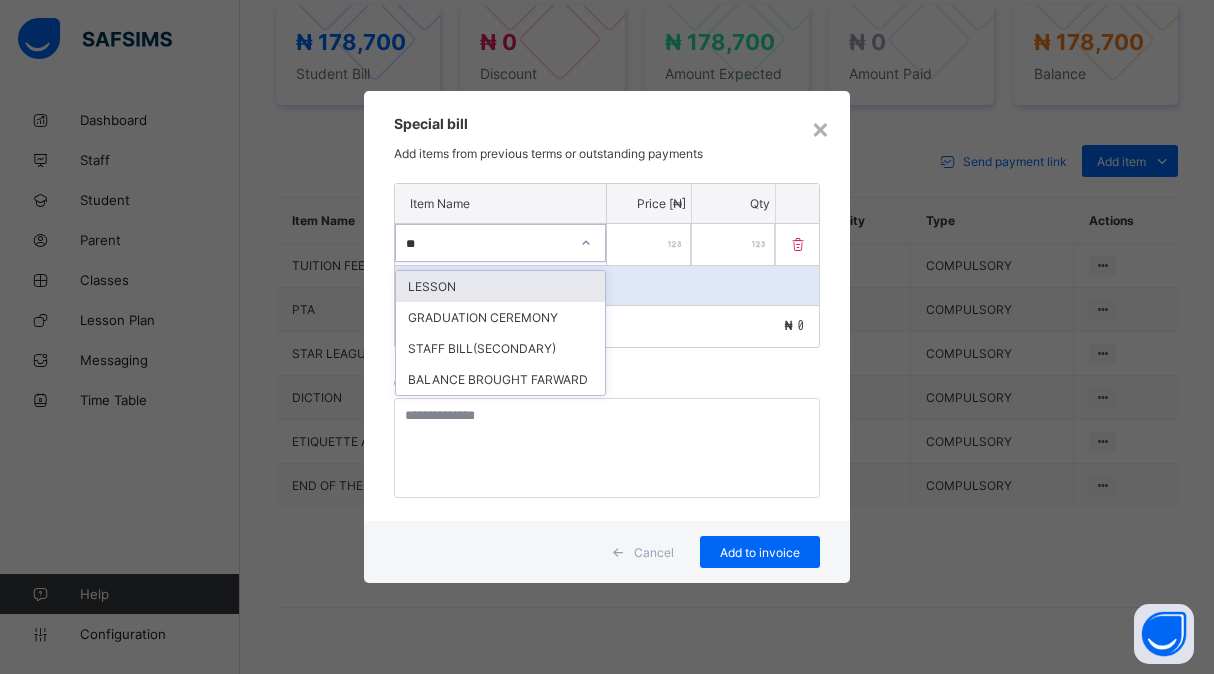 type on "***" 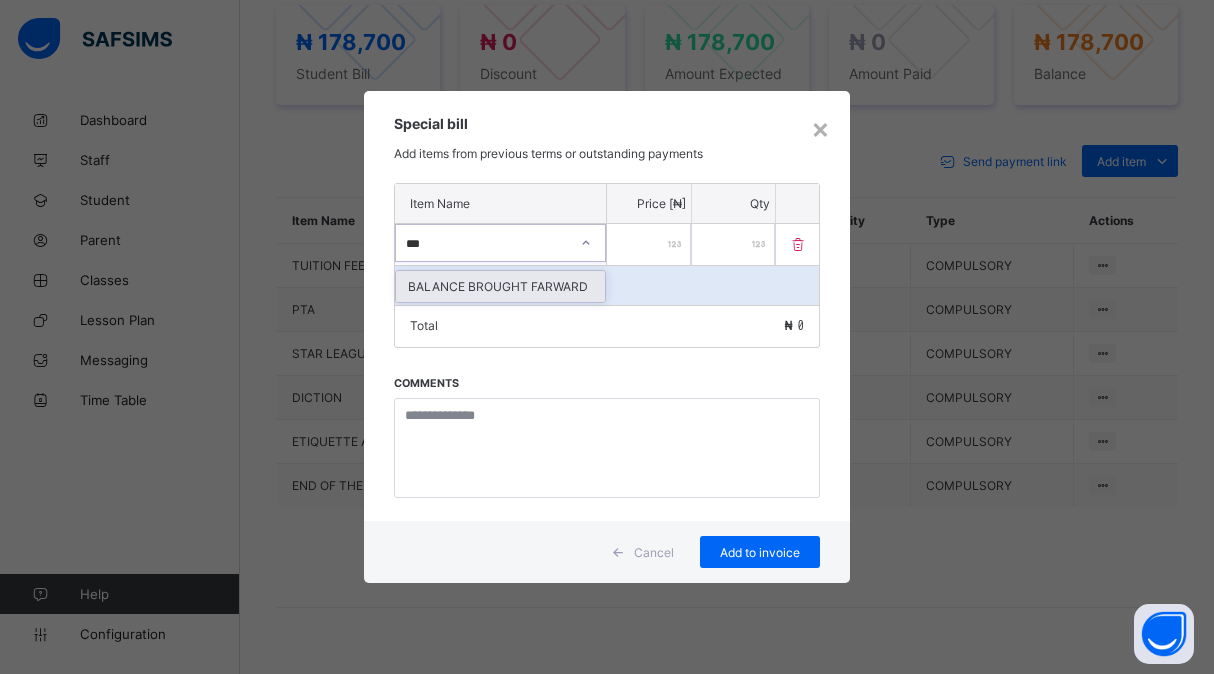 click on "BALANCE BROUGHT FARWARD" at bounding box center (500, 286) 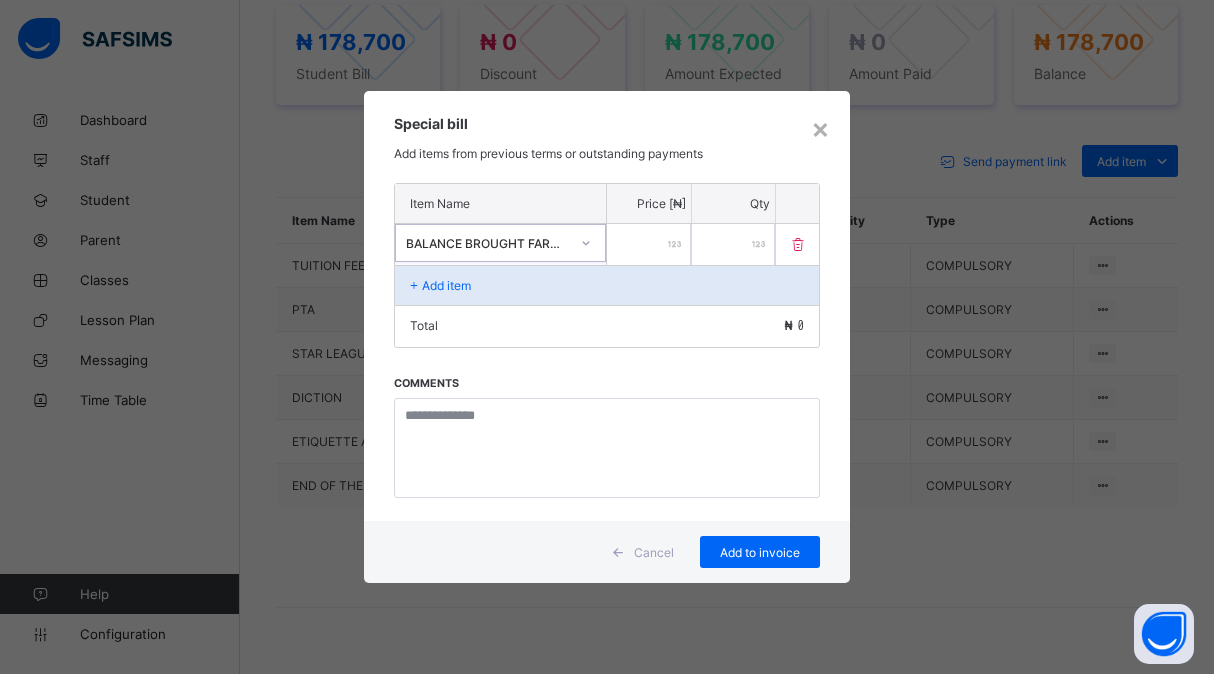 click at bounding box center [649, 244] 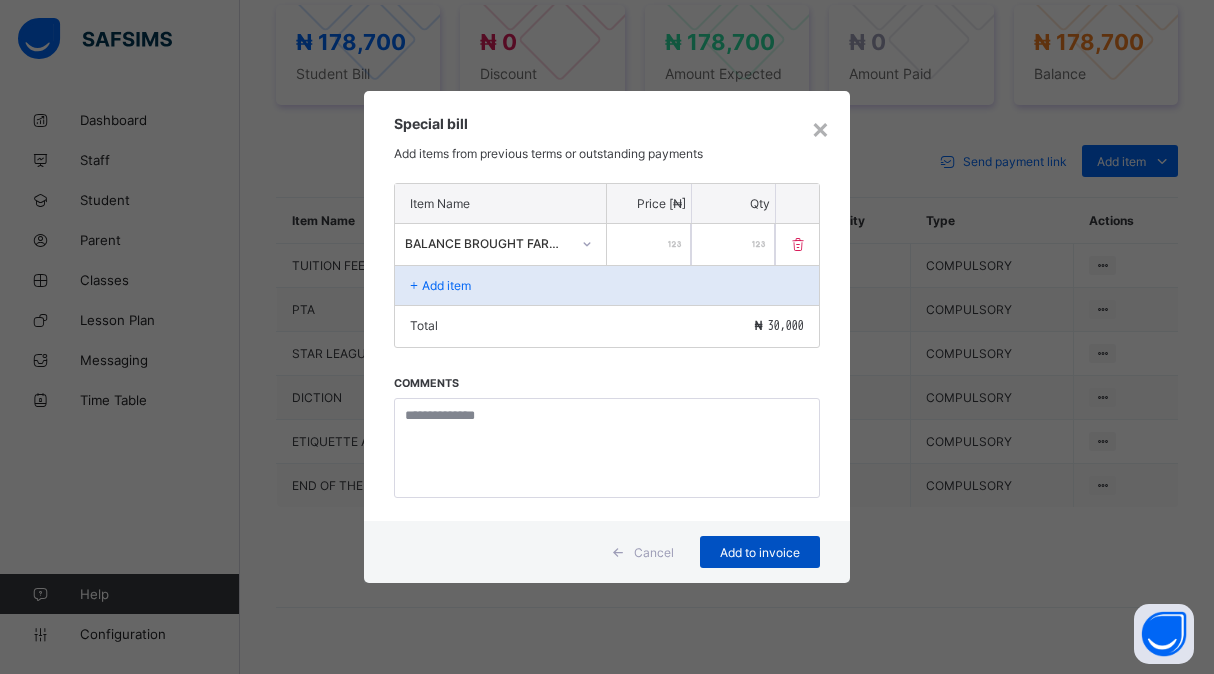 type on "*****" 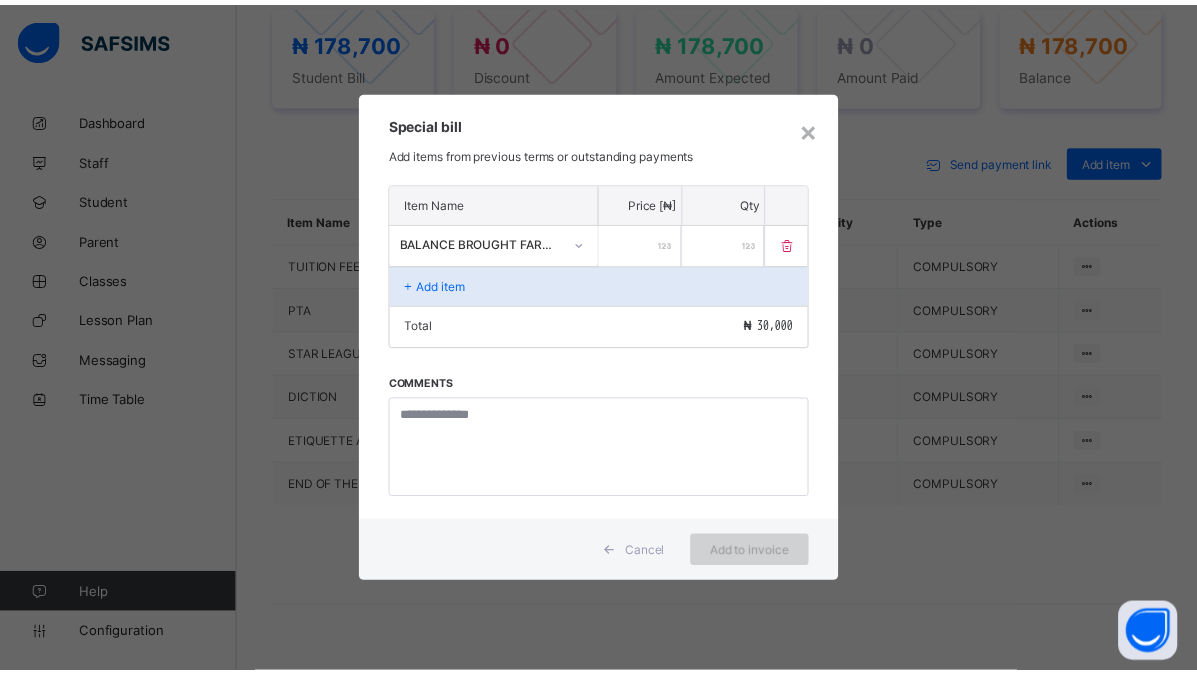 scroll, scrollTop: 674, scrollLeft: 0, axis: vertical 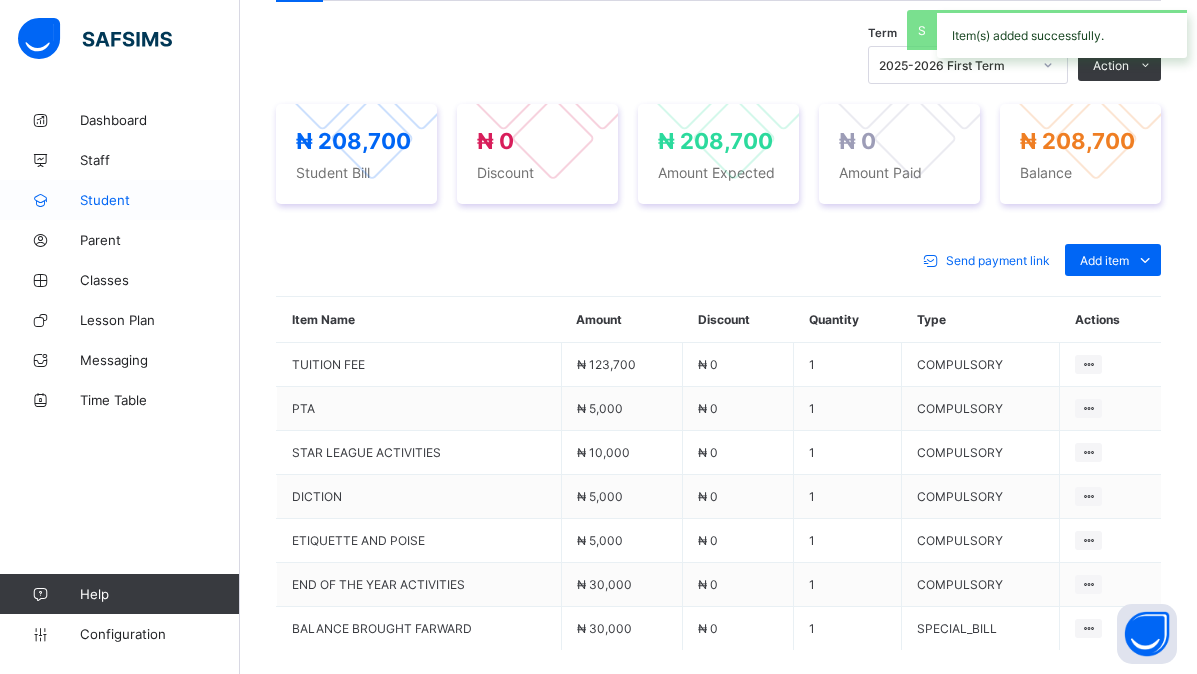click on "Student" at bounding box center (160, 200) 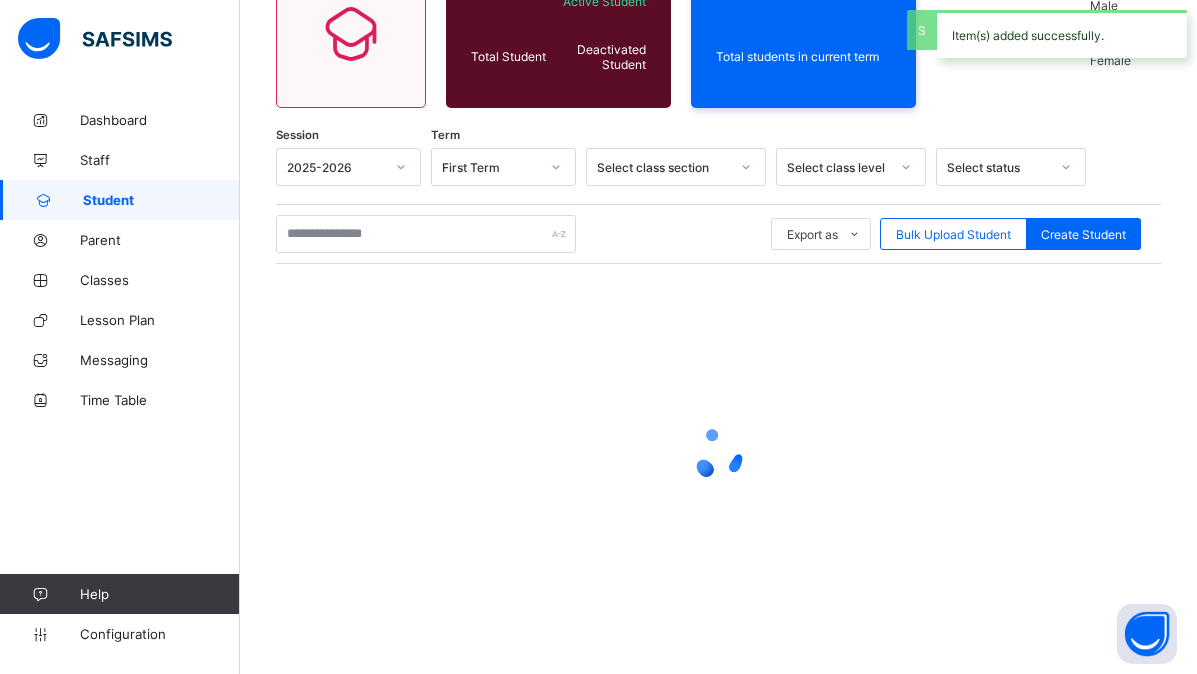 scroll, scrollTop: 212, scrollLeft: 0, axis: vertical 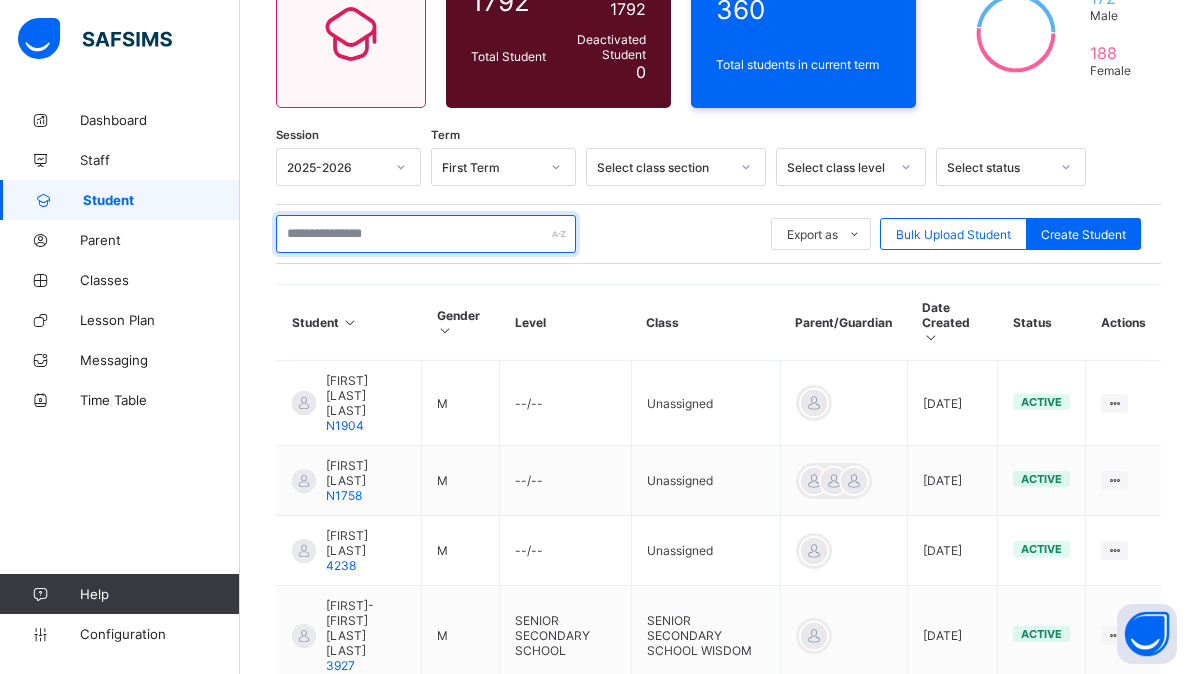 click at bounding box center (426, 234) 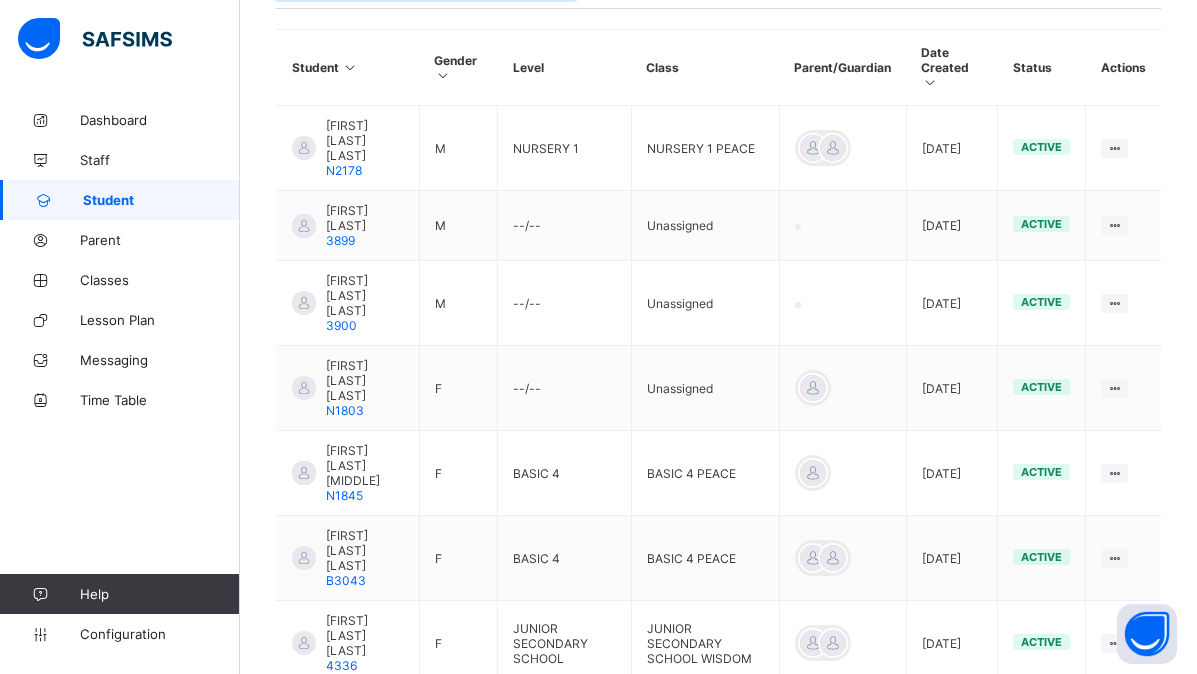 scroll, scrollTop: 479, scrollLeft: 0, axis: vertical 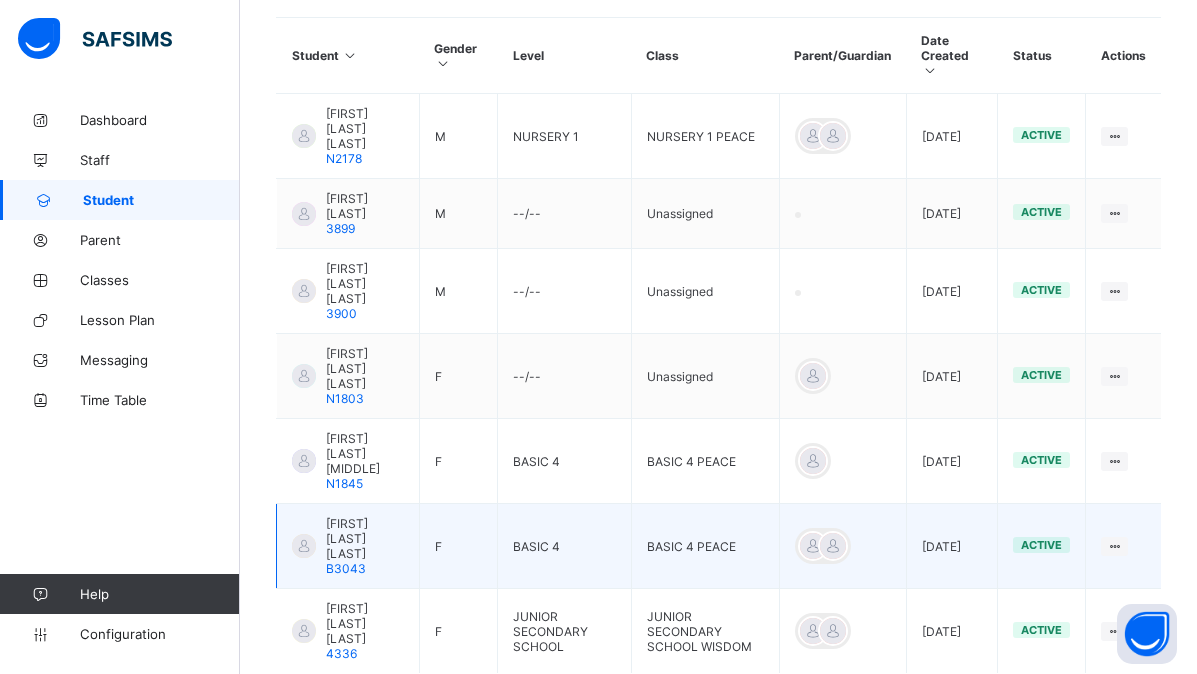 type on "*****" 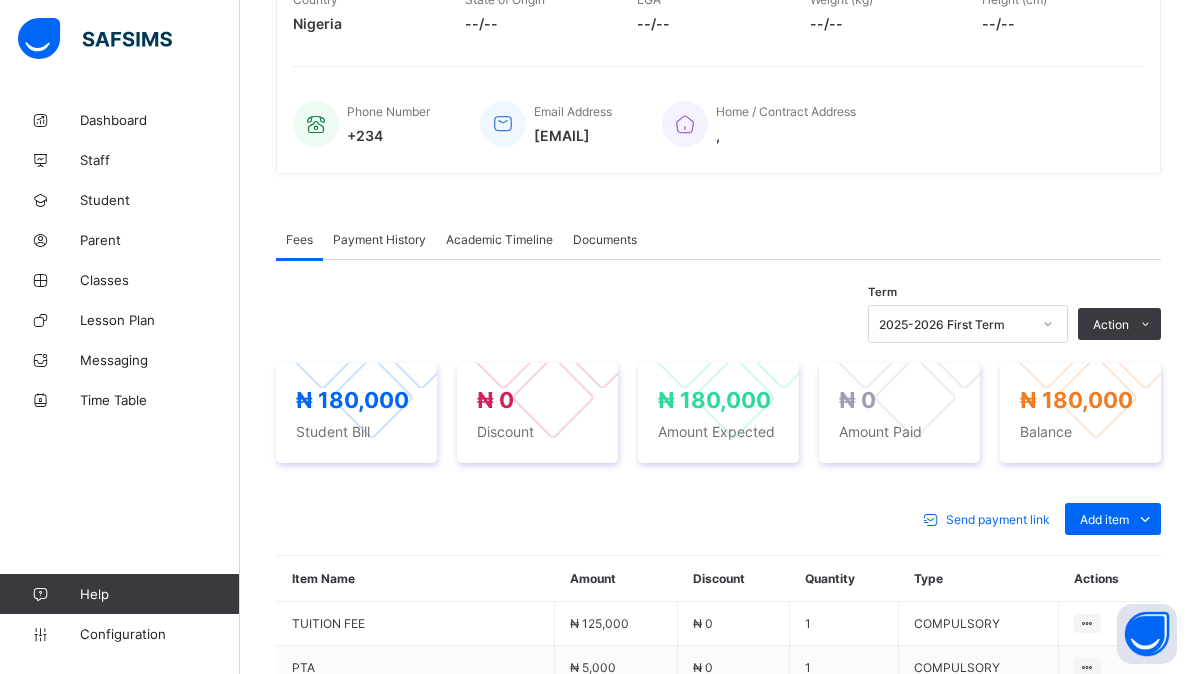 scroll, scrollTop: 674, scrollLeft: 0, axis: vertical 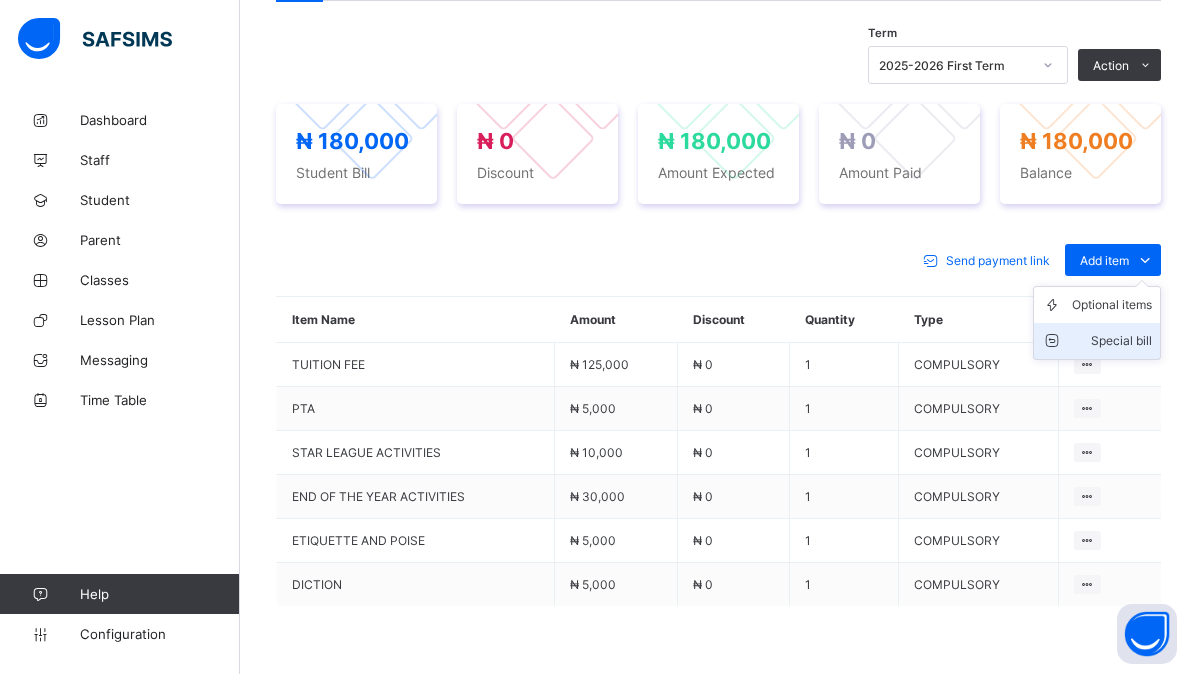 click on "Special bill" at bounding box center (1112, 341) 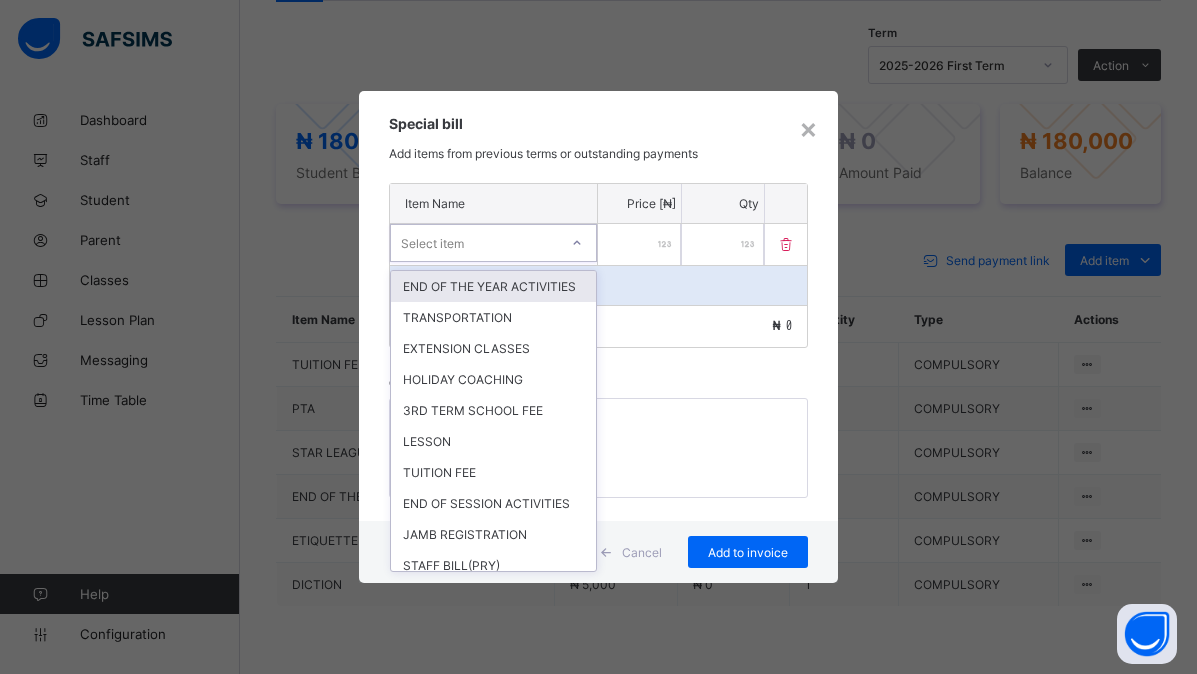 click on "Select item" at bounding box center [432, 243] 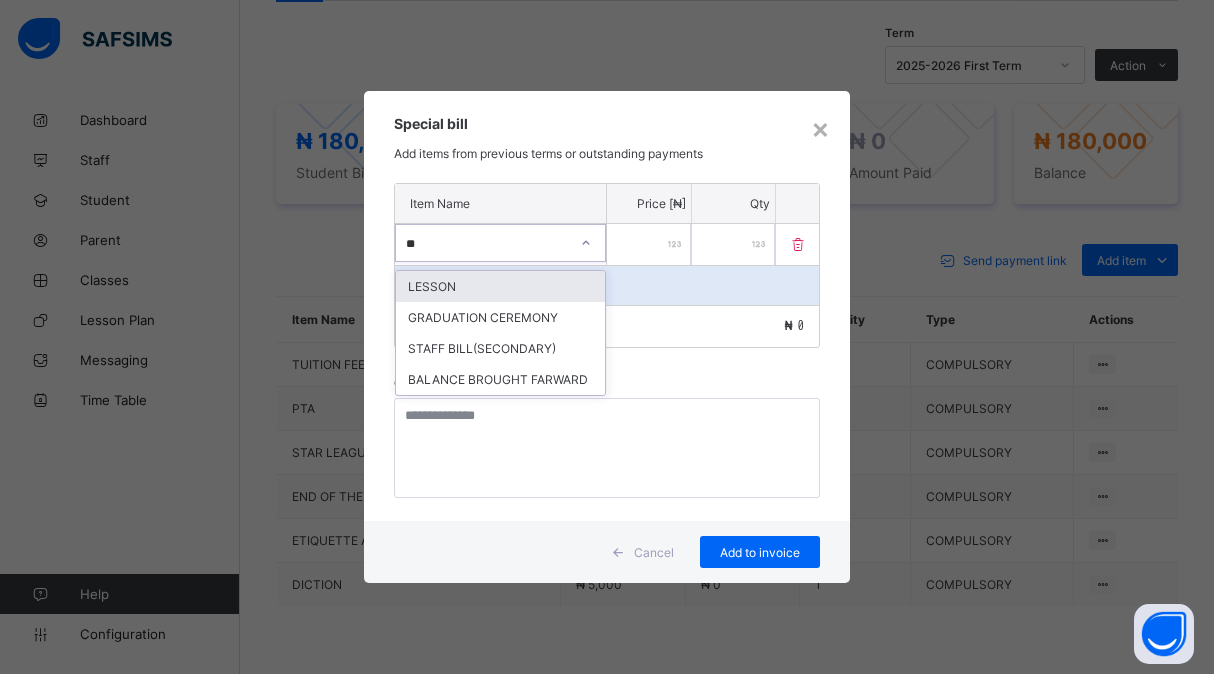 type on "***" 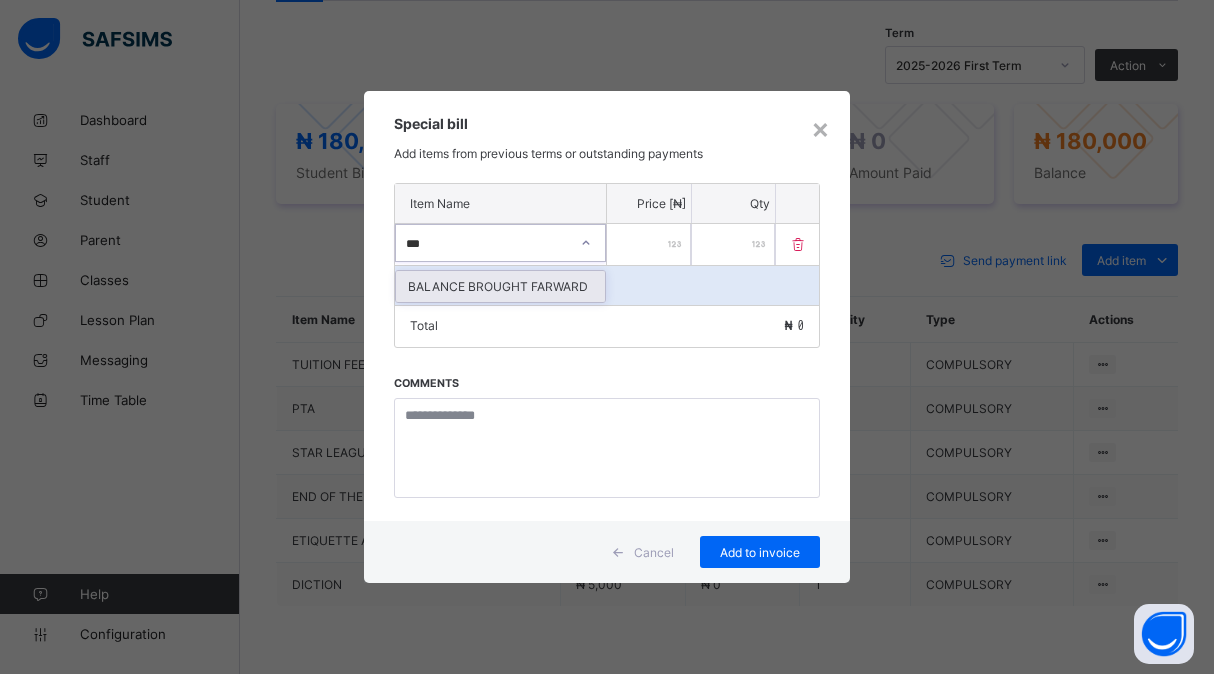 click on "BALANCE BROUGHT FARWARD" at bounding box center [500, 286] 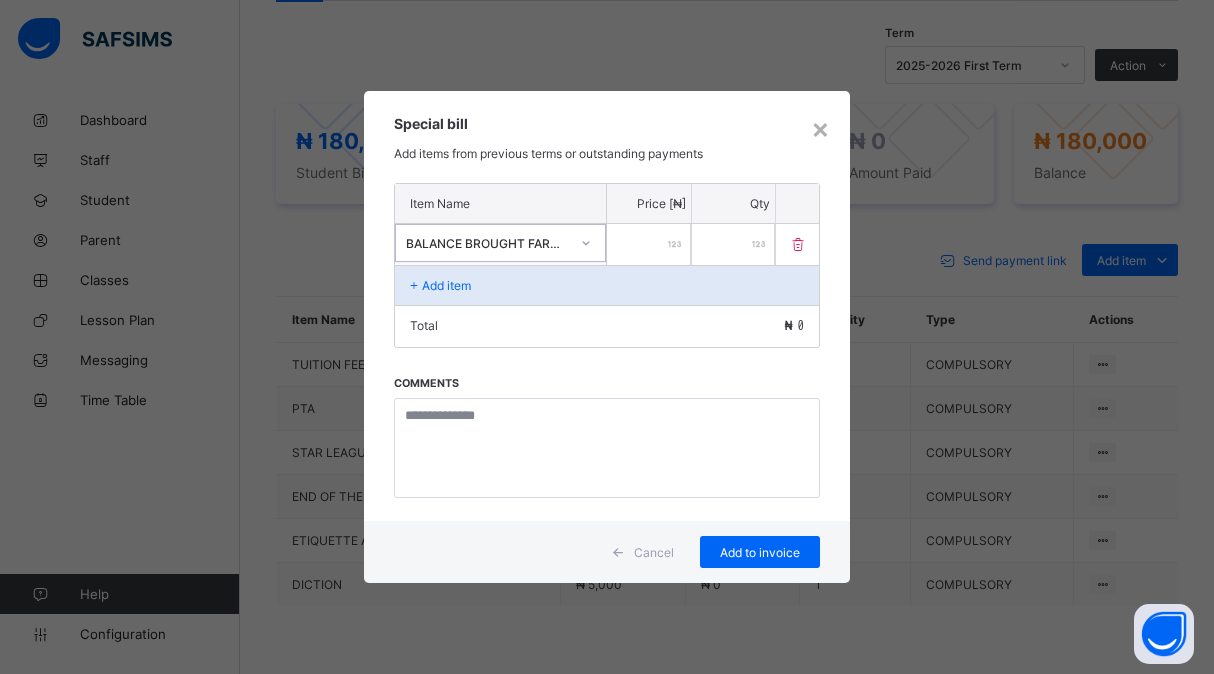 click at bounding box center (649, 244) 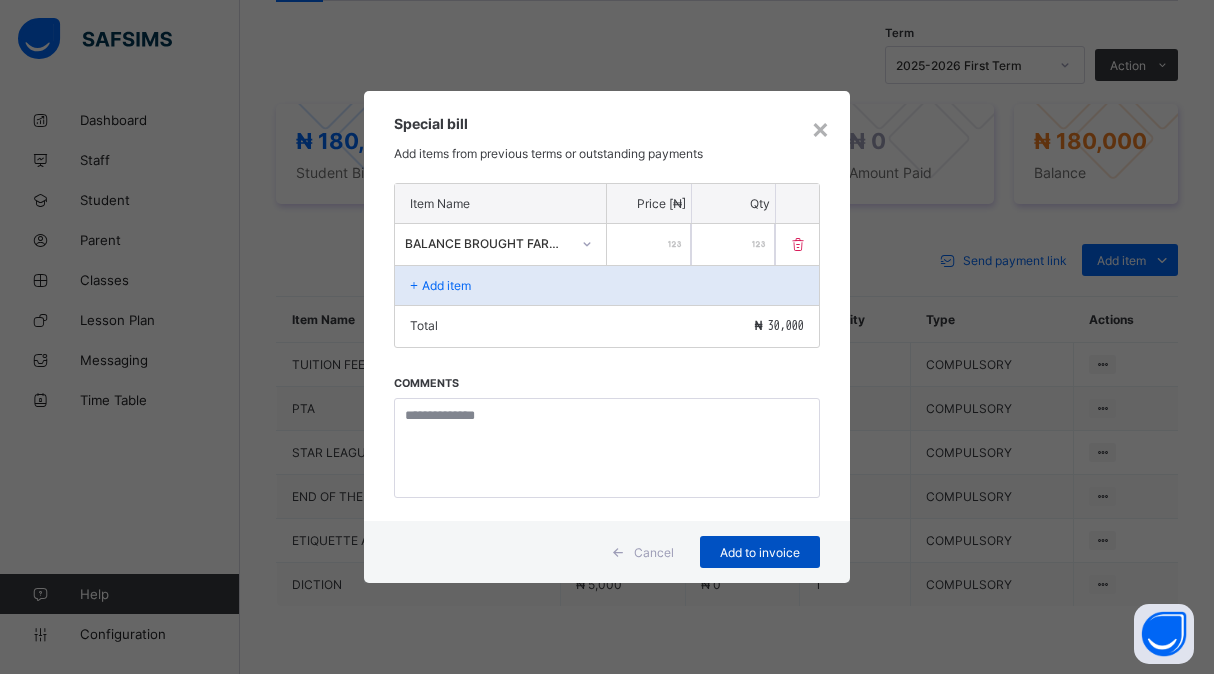 type on "*****" 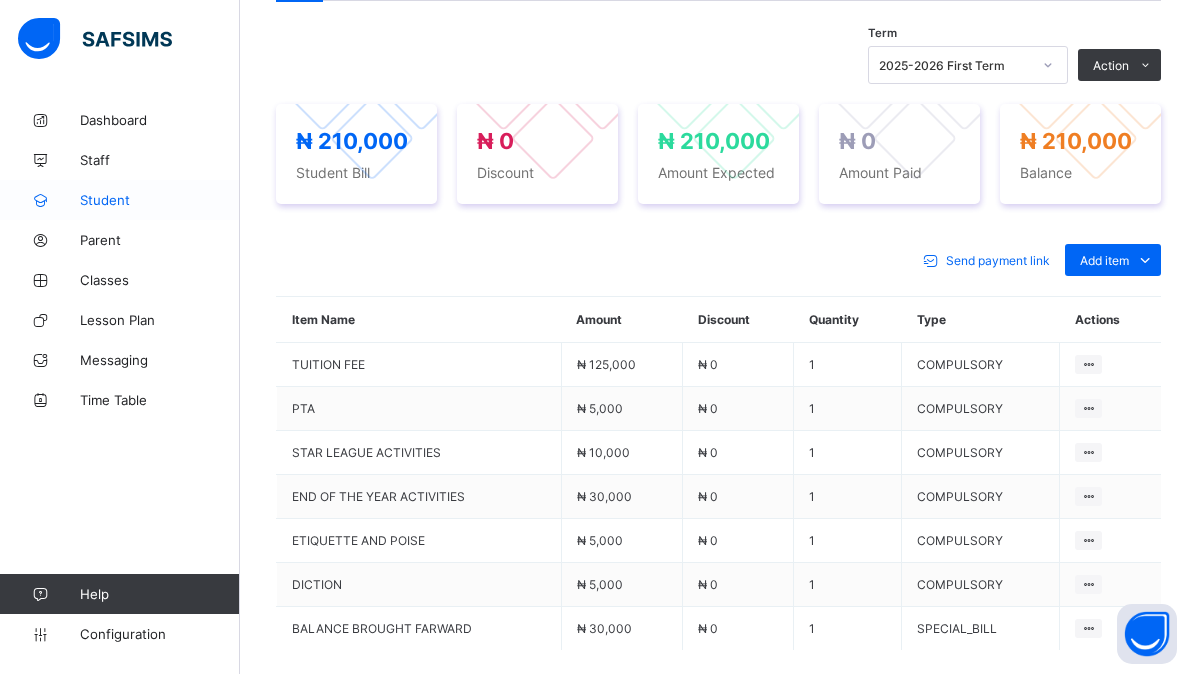 click on "Student" at bounding box center (120, 200) 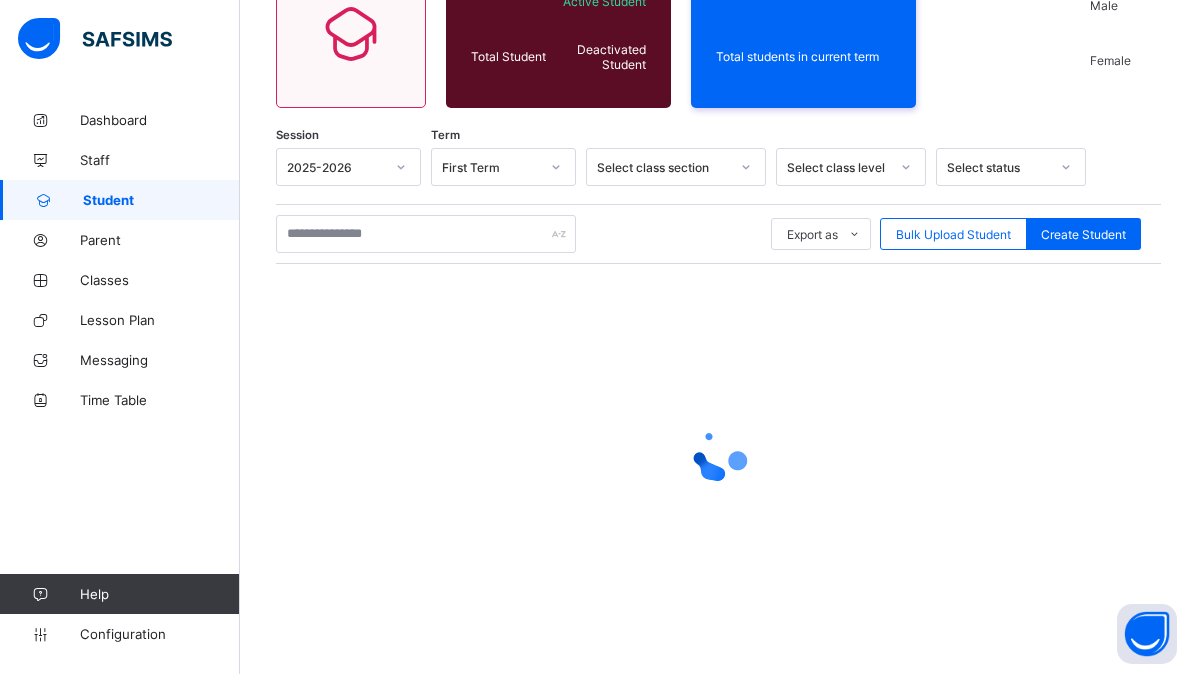 scroll, scrollTop: 212, scrollLeft: 0, axis: vertical 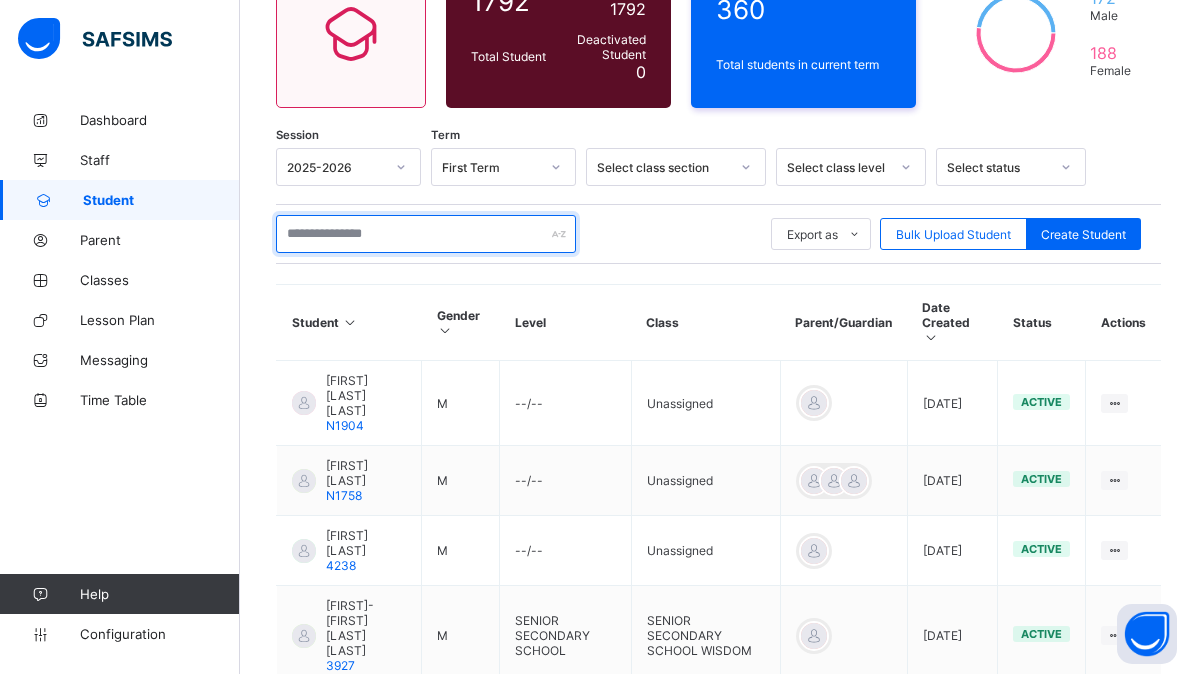 click at bounding box center (426, 234) 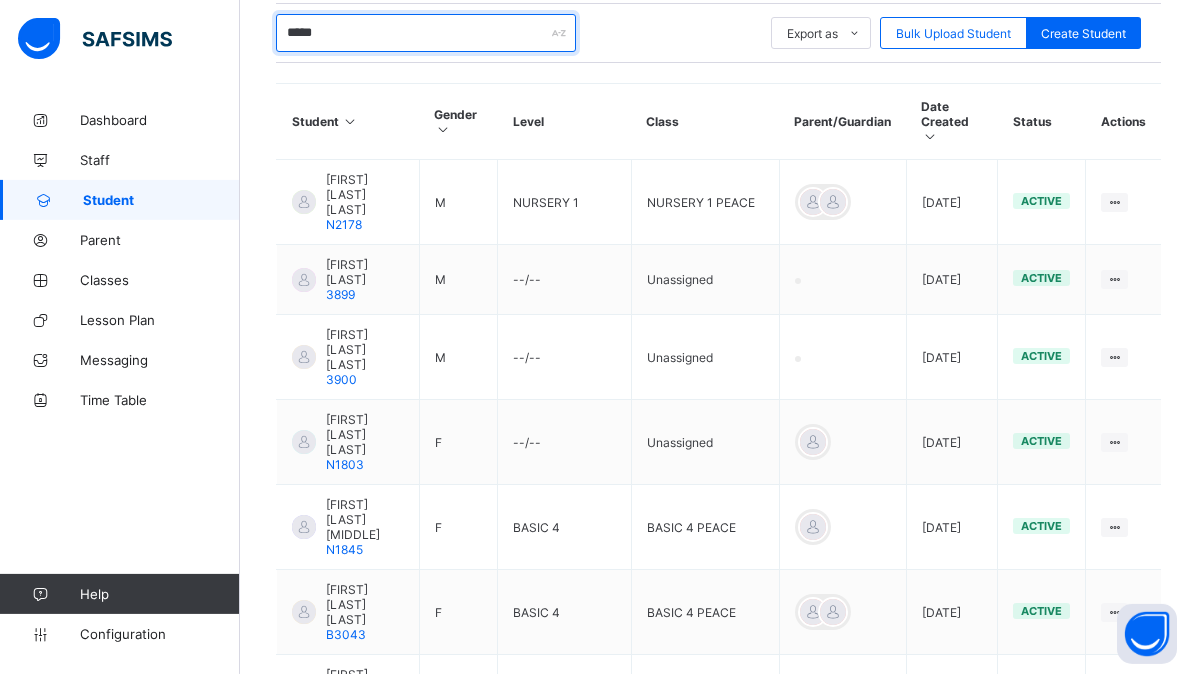 scroll, scrollTop: 467, scrollLeft: 0, axis: vertical 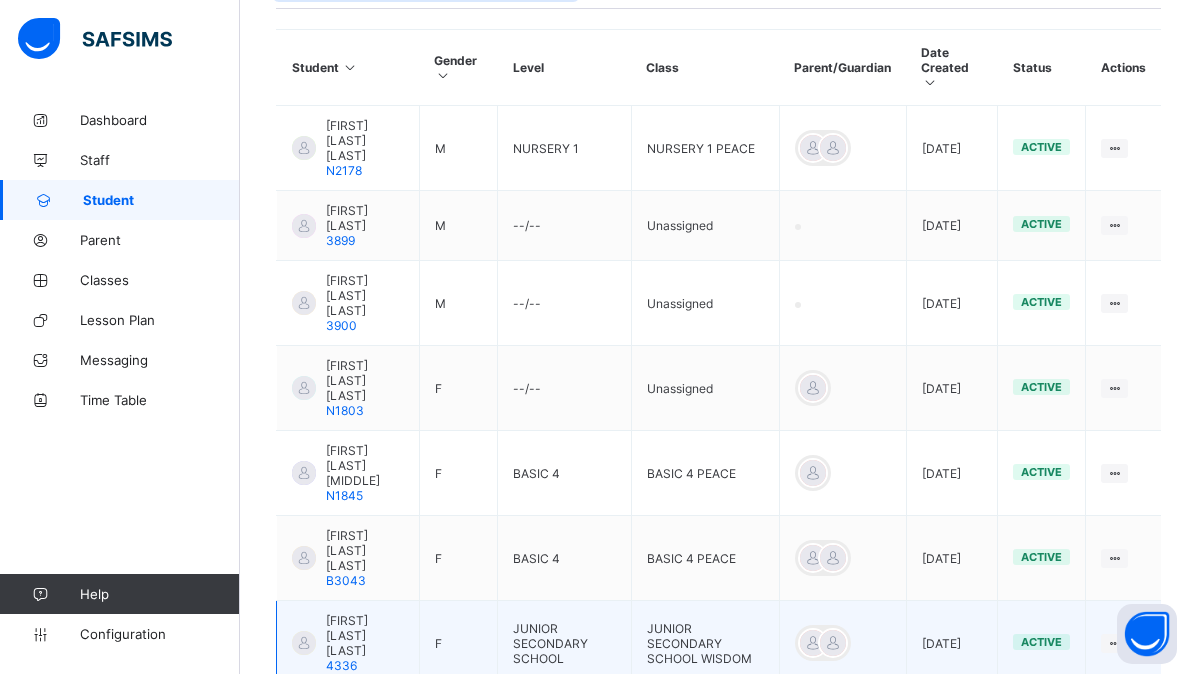type on "*****" 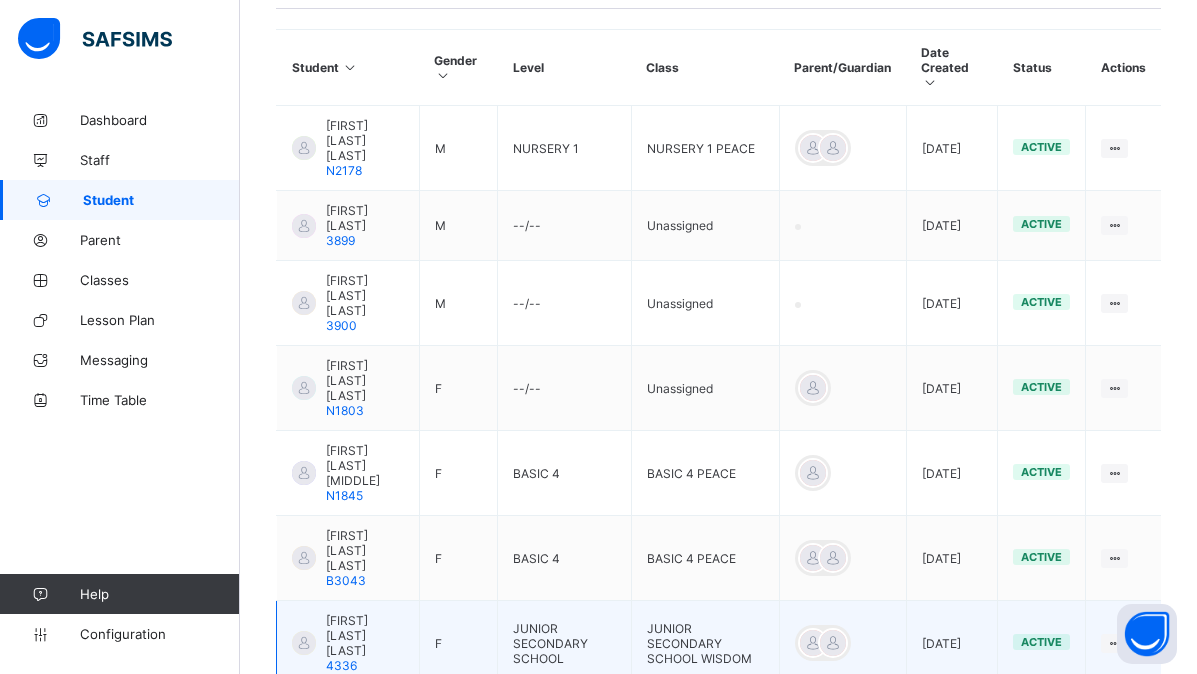 click on "F" at bounding box center (458, 643) 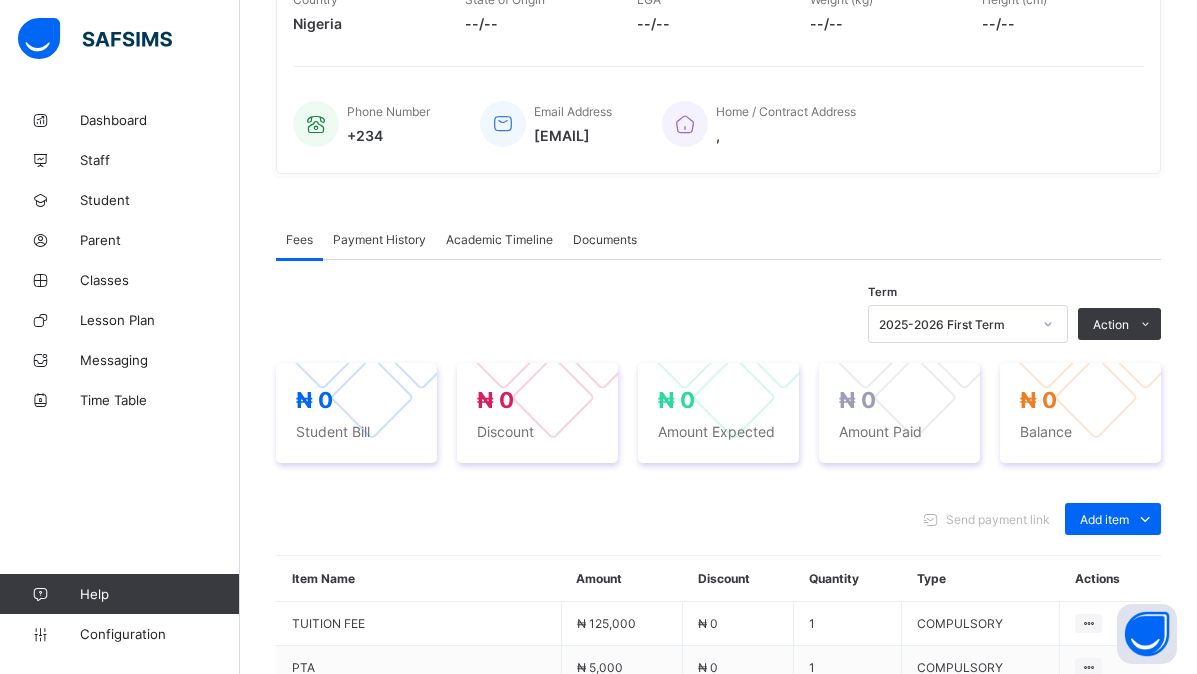 scroll, scrollTop: 674, scrollLeft: 0, axis: vertical 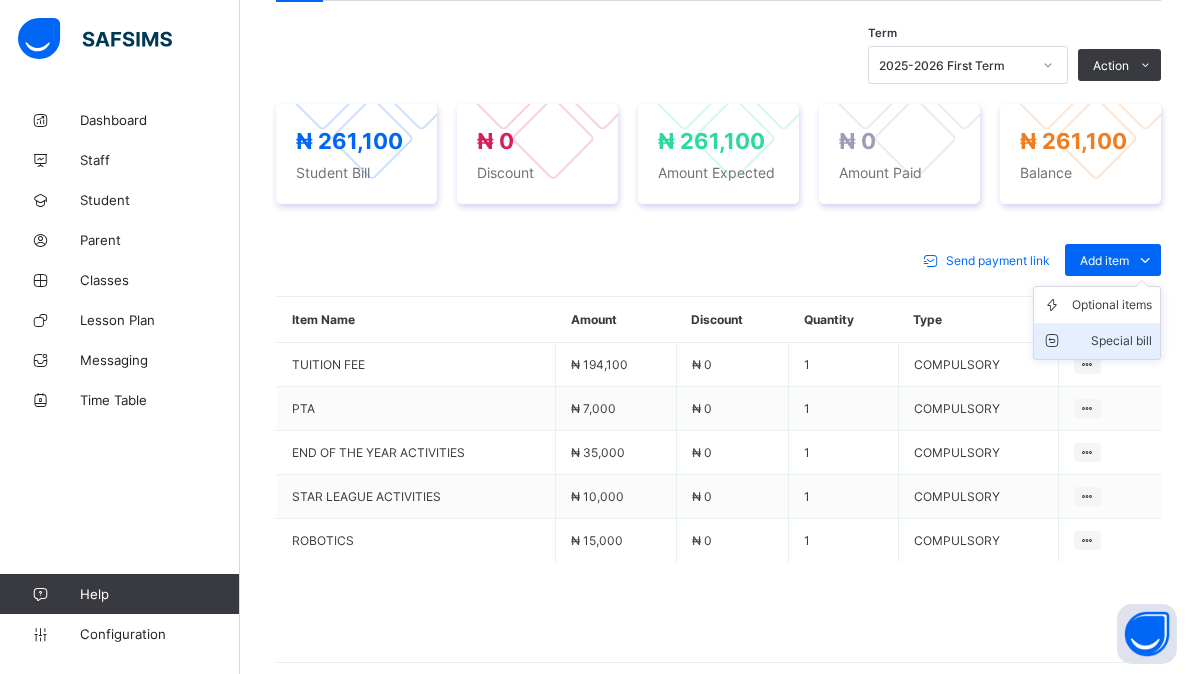 click on "Special bill" at bounding box center (1112, 341) 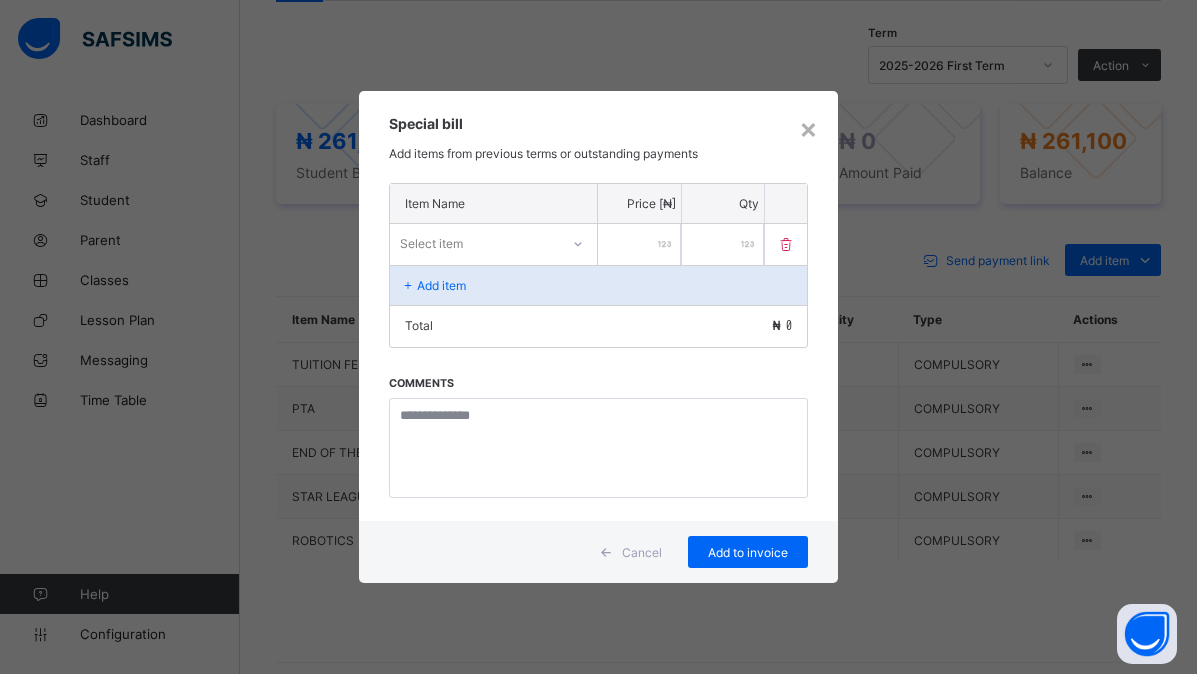 click on "Select item" at bounding box center [431, 243] 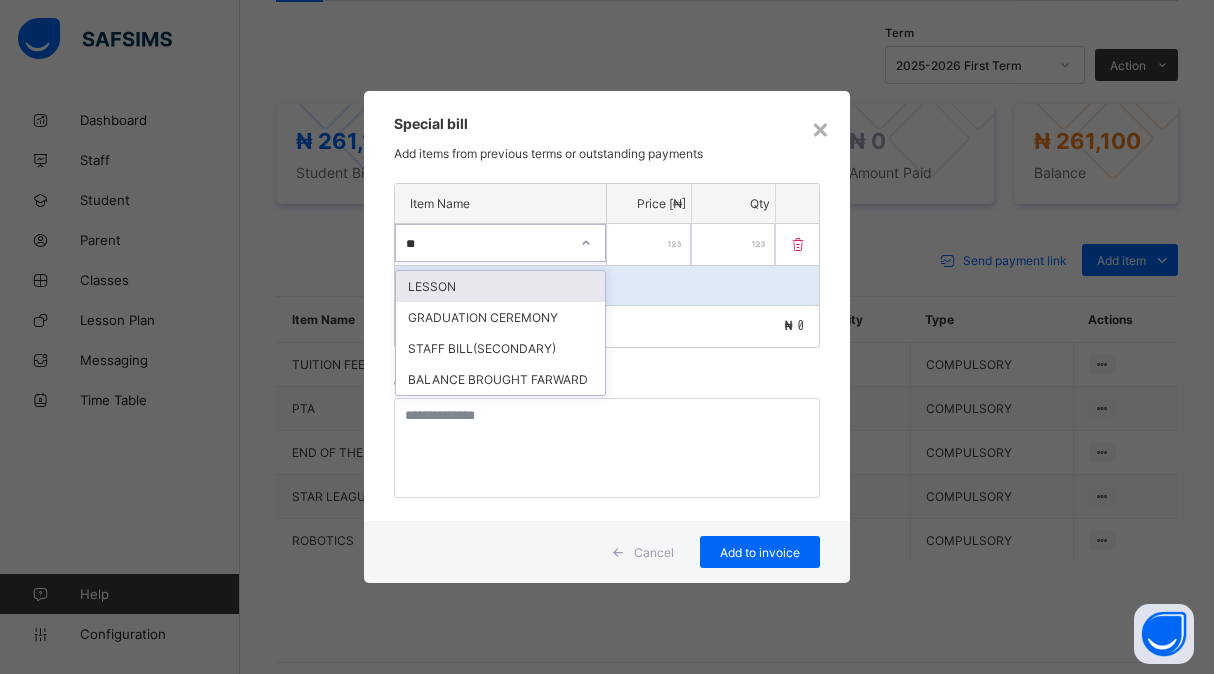 type on "***" 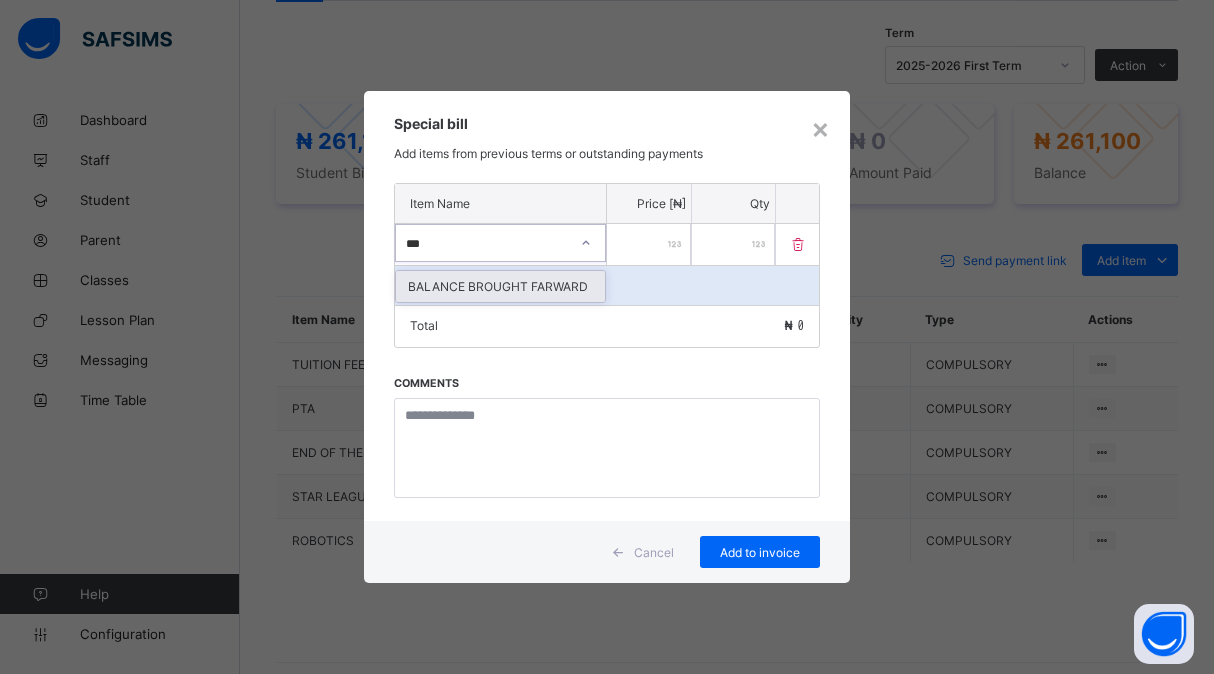 click on "BALANCE BROUGHT FARWARD" at bounding box center (500, 286) 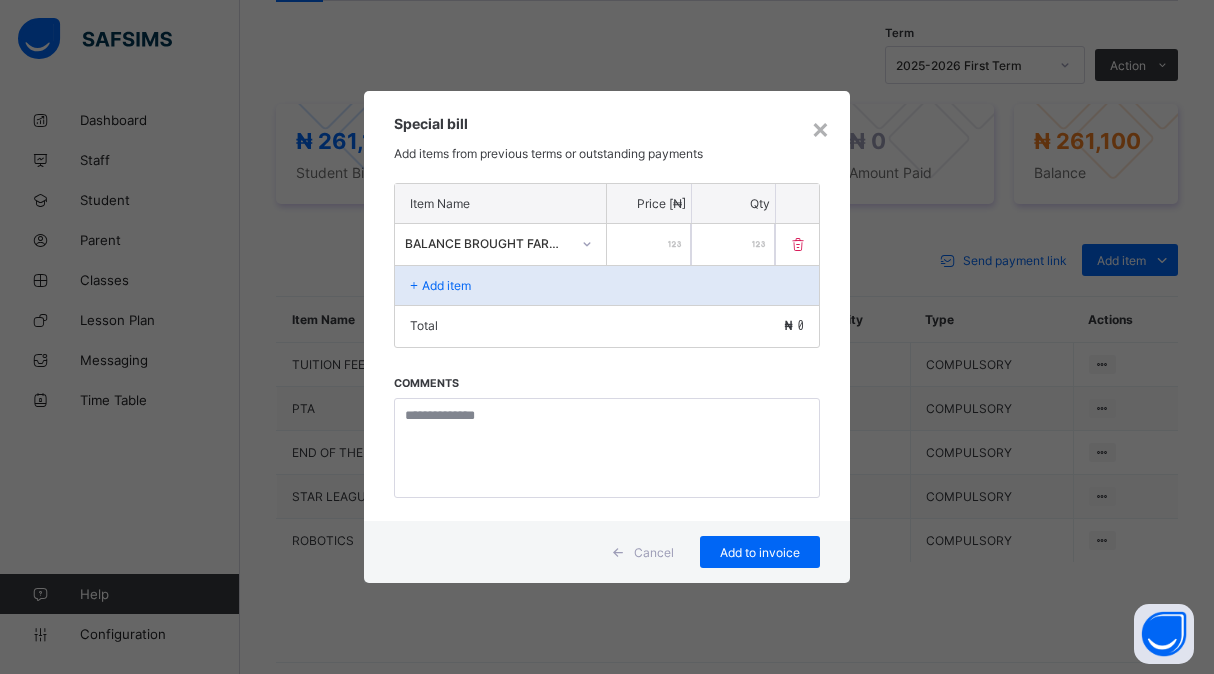 click at bounding box center [649, 244] 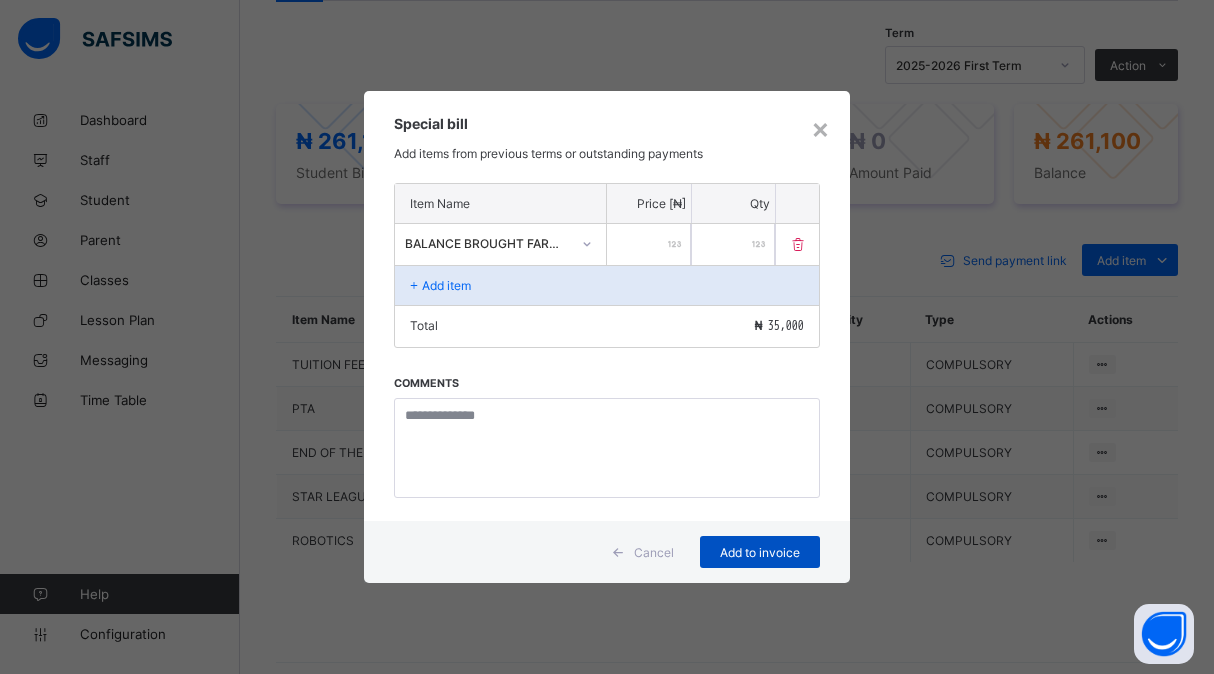 type on "*****" 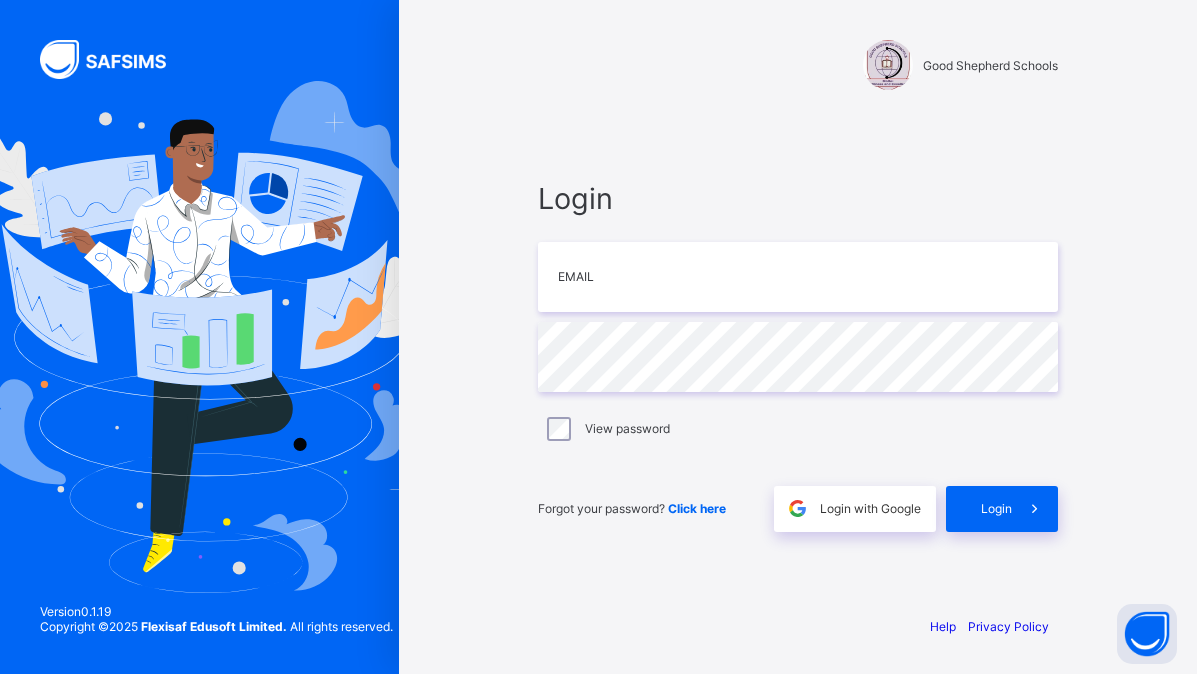 scroll, scrollTop: 0, scrollLeft: 0, axis: both 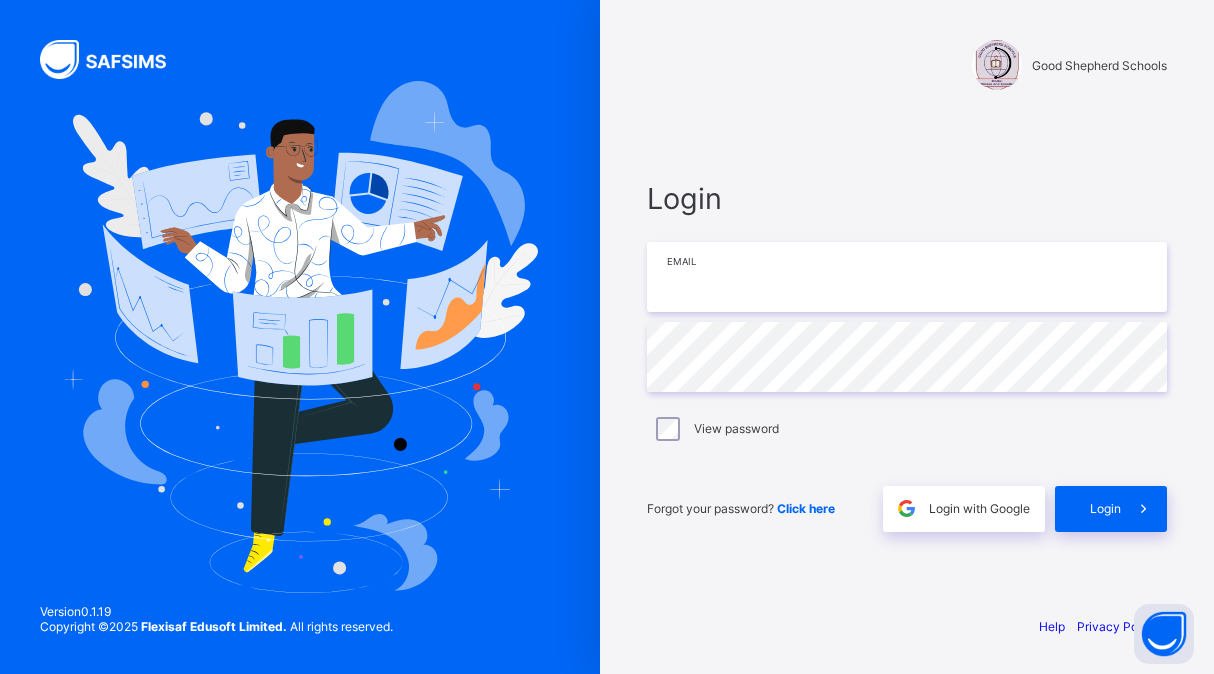 click at bounding box center (907, 277) 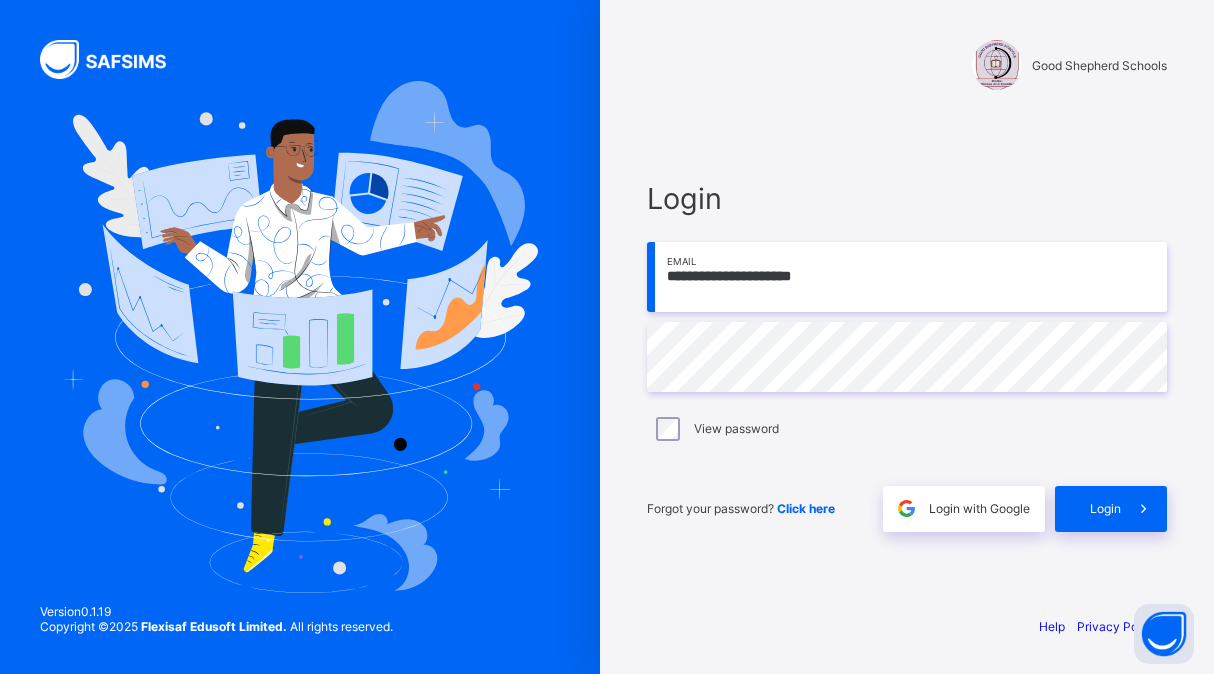 type on "**********" 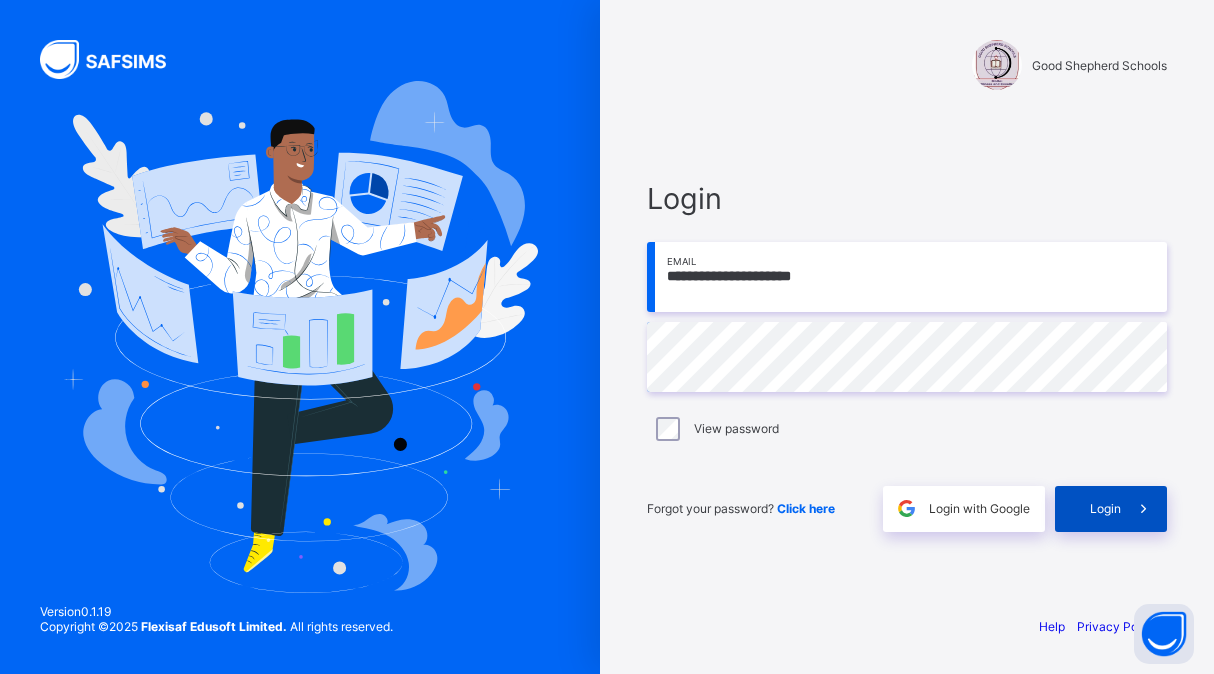 click on "Login" at bounding box center [1105, 508] 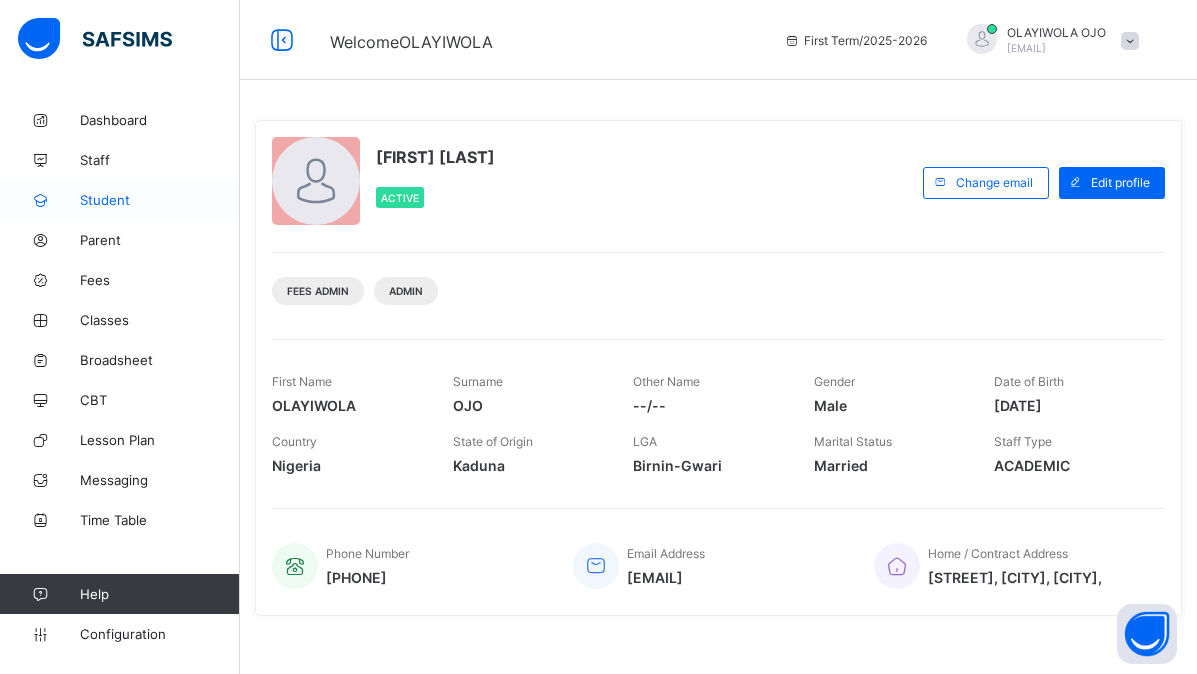 click on "Student" at bounding box center [160, 200] 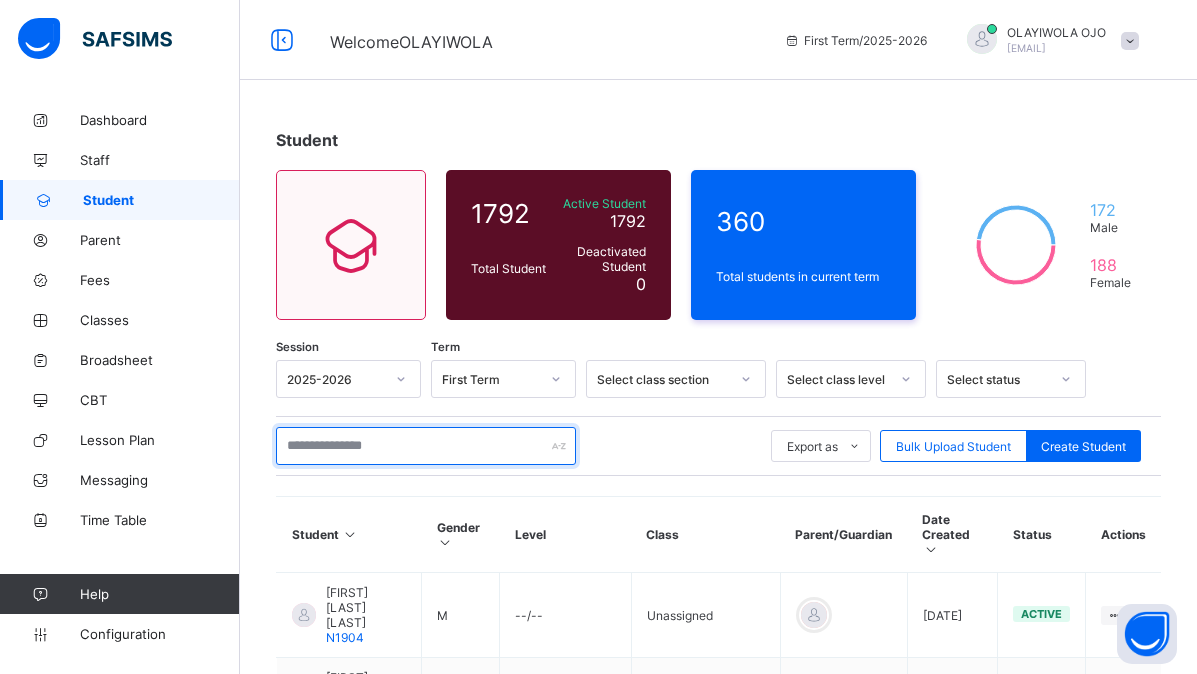 click at bounding box center [426, 446] 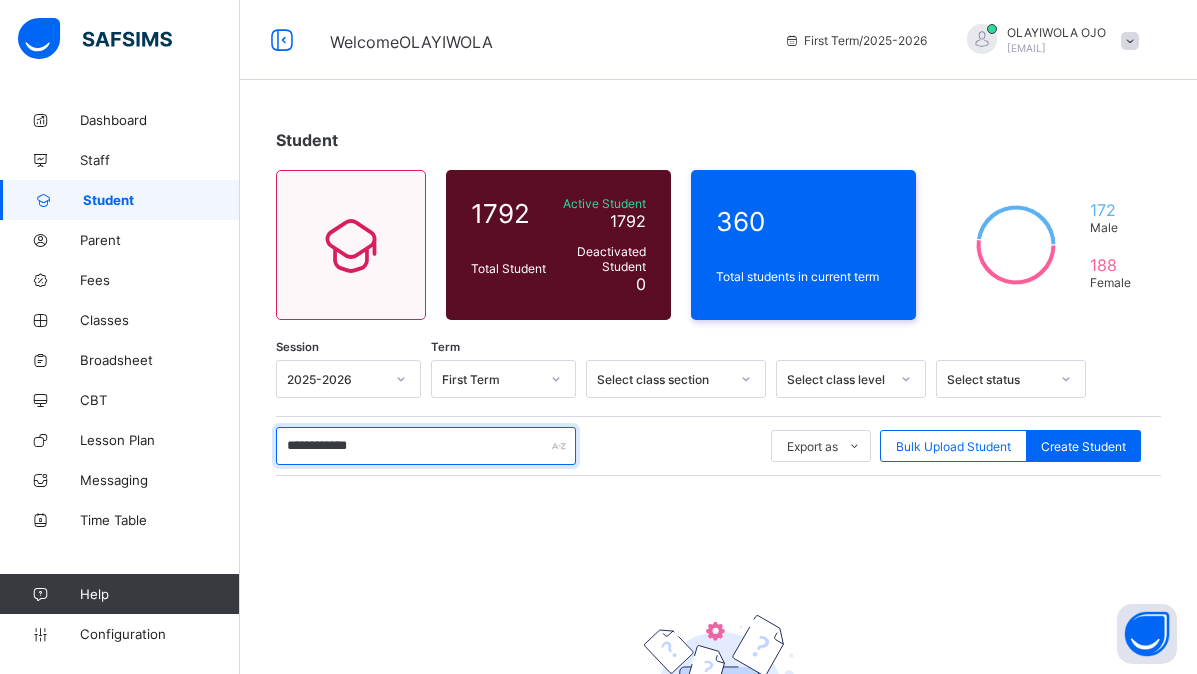 click on "**********" at bounding box center (426, 446) 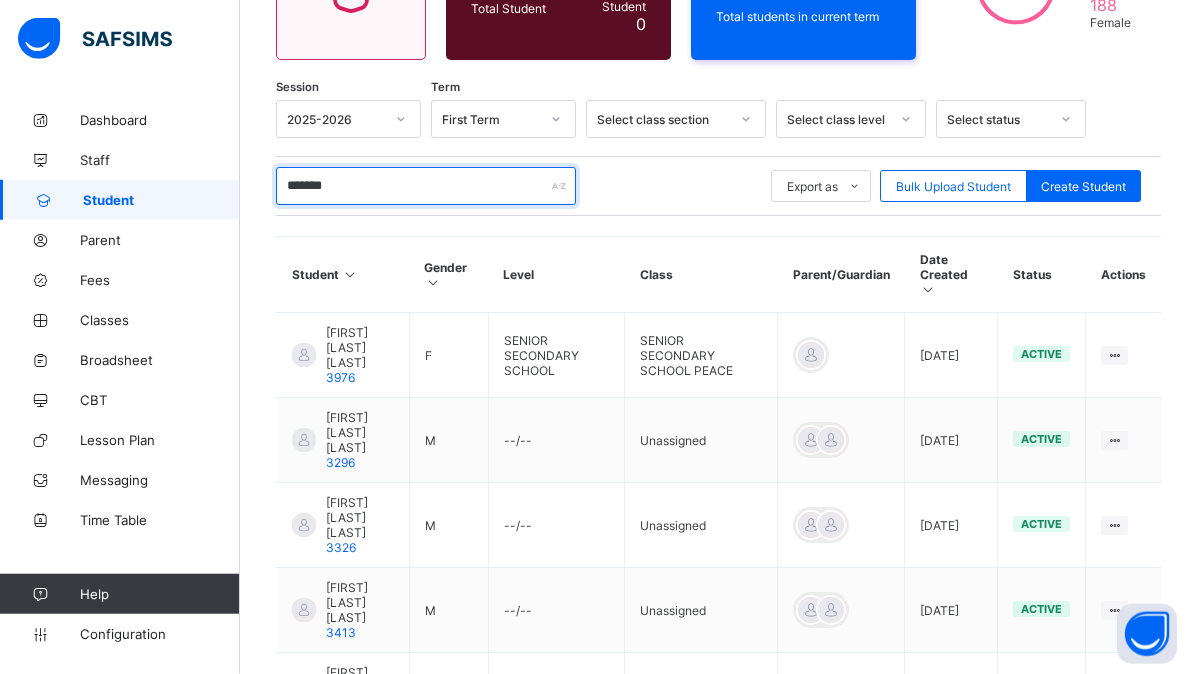 scroll, scrollTop: 306, scrollLeft: 0, axis: vertical 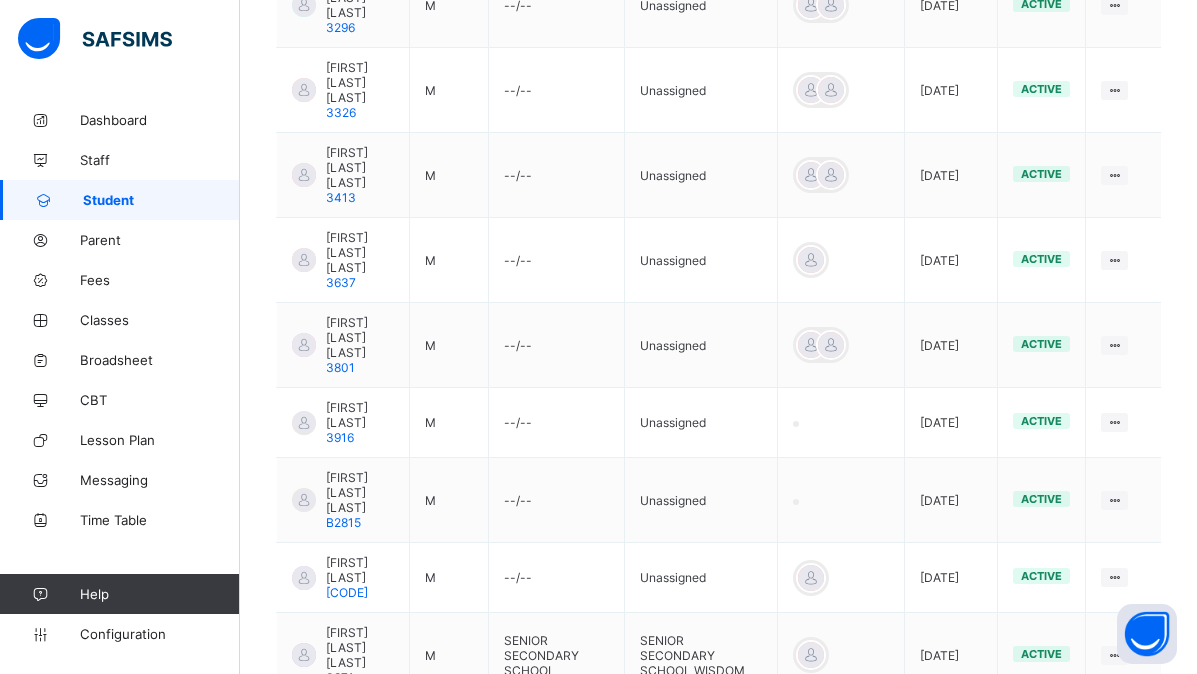 type on "*******" 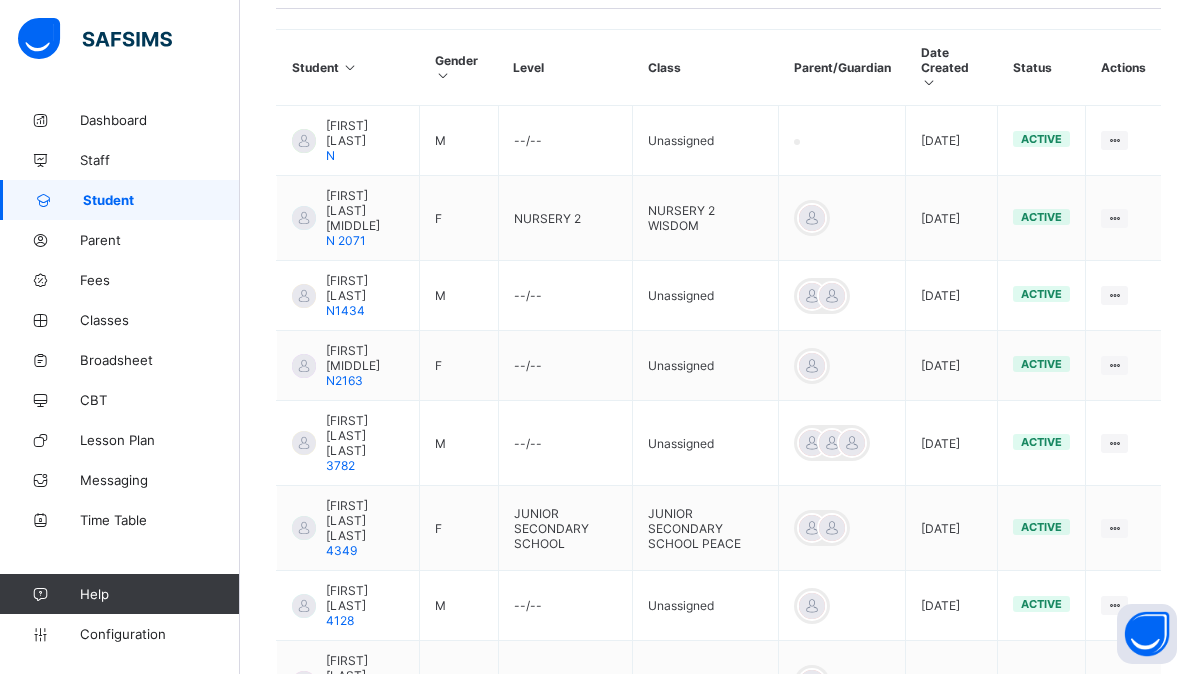 scroll, scrollTop: 518, scrollLeft: 0, axis: vertical 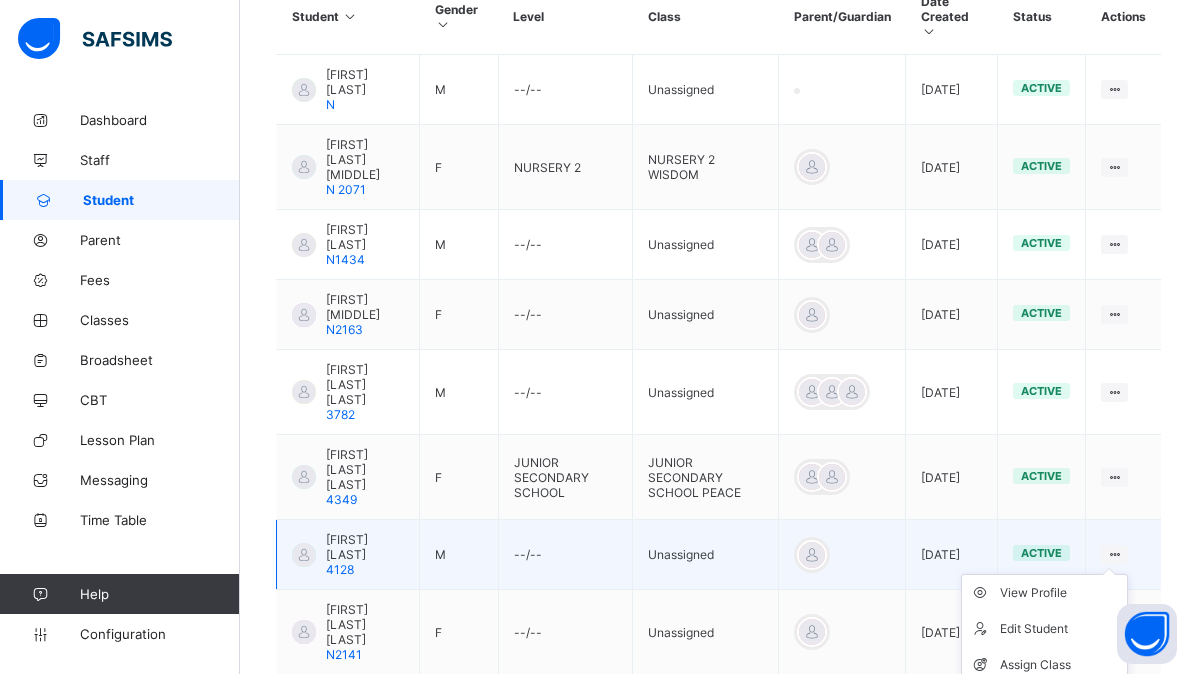 click at bounding box center (1114, 554) 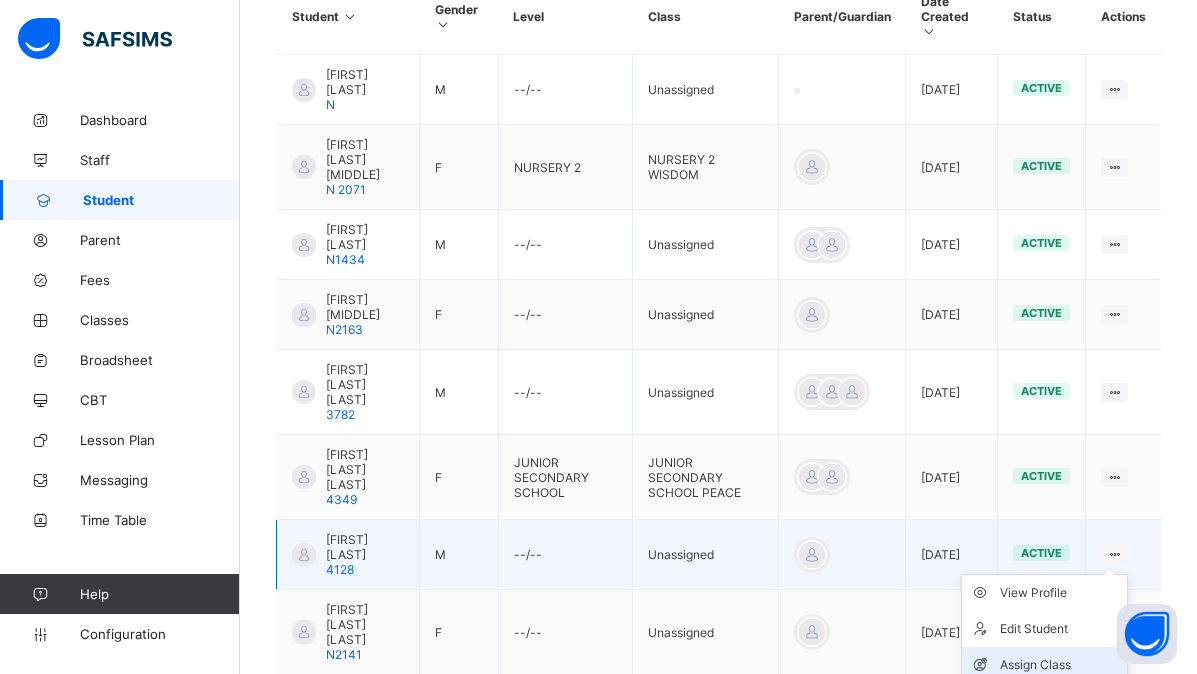 click on "Assign Class" at bounding box center [1059, 665] 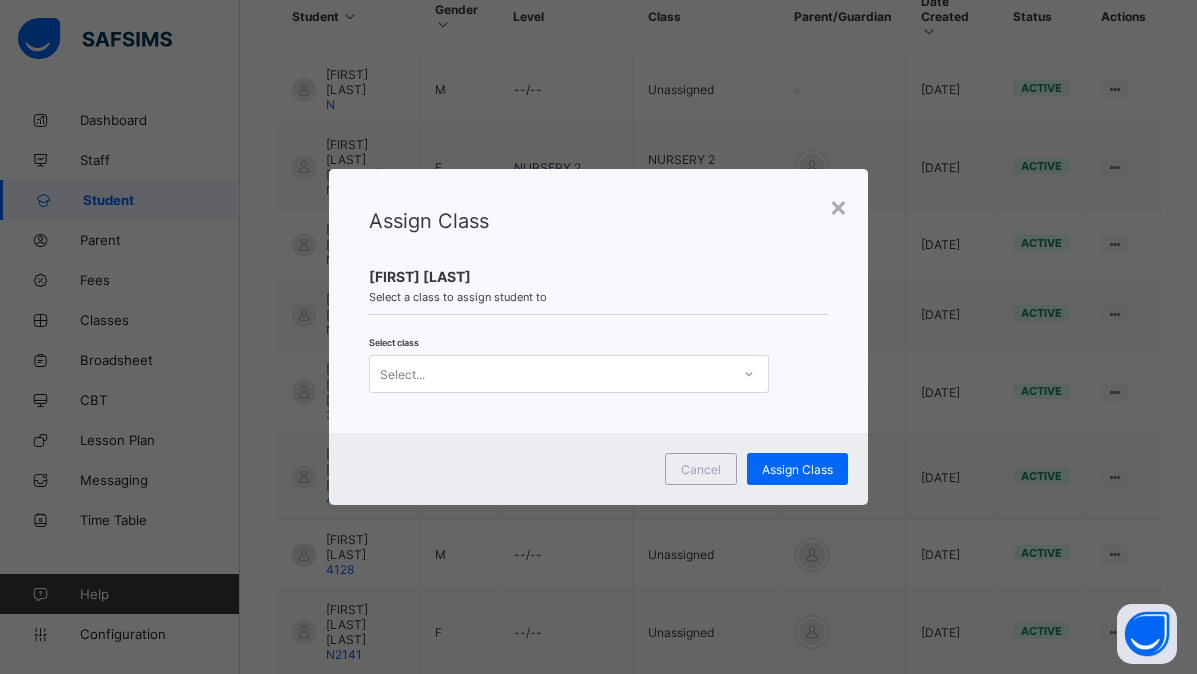 click on "Select..." at bounding box center (402, 374) 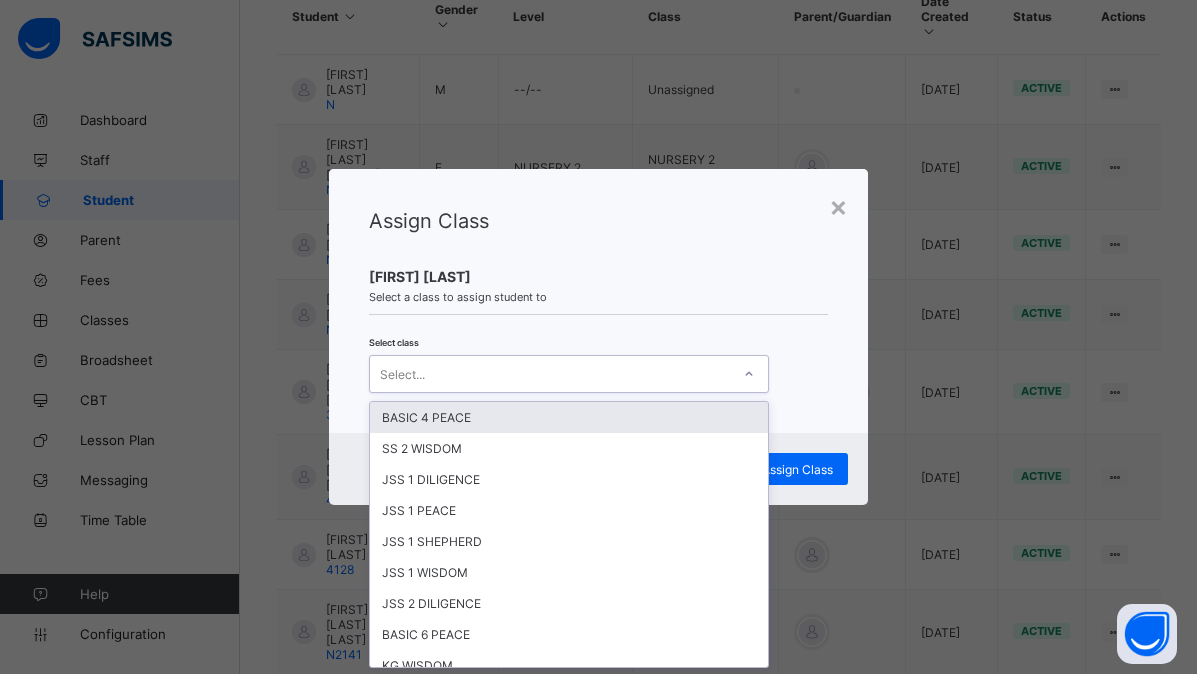 scroll, scrollTop: 0, scrollLeft: 0, axis: both 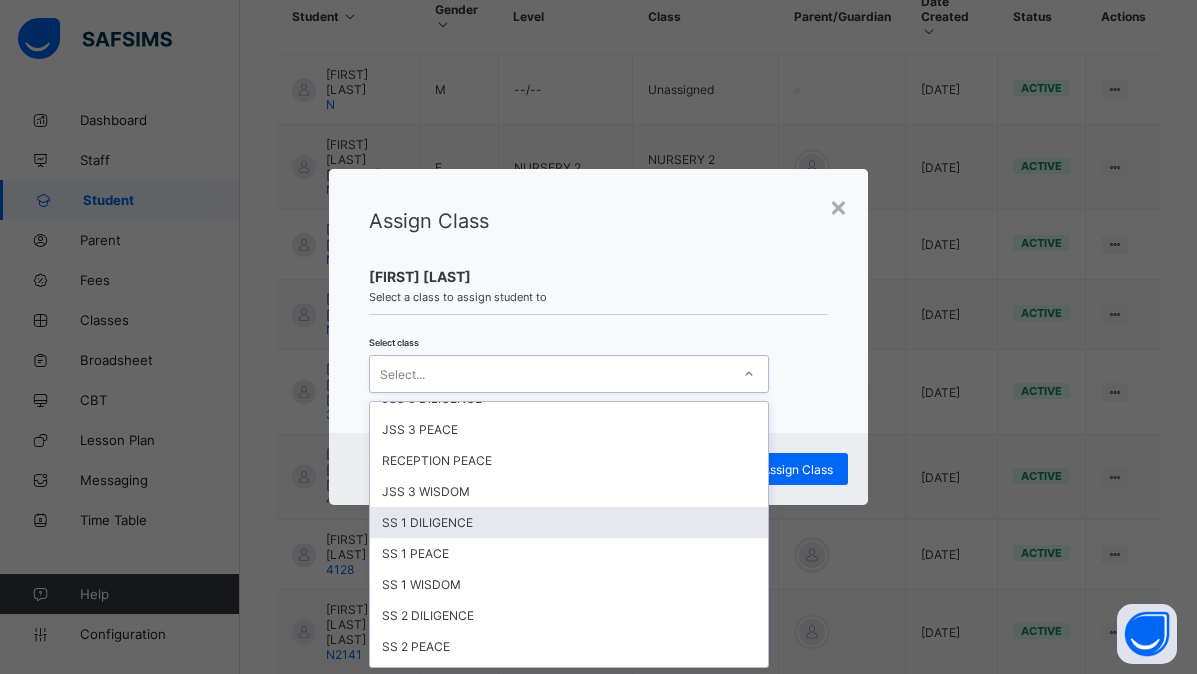 click on "SS 1 DILIGENCE" at bounding box center [569, 522] 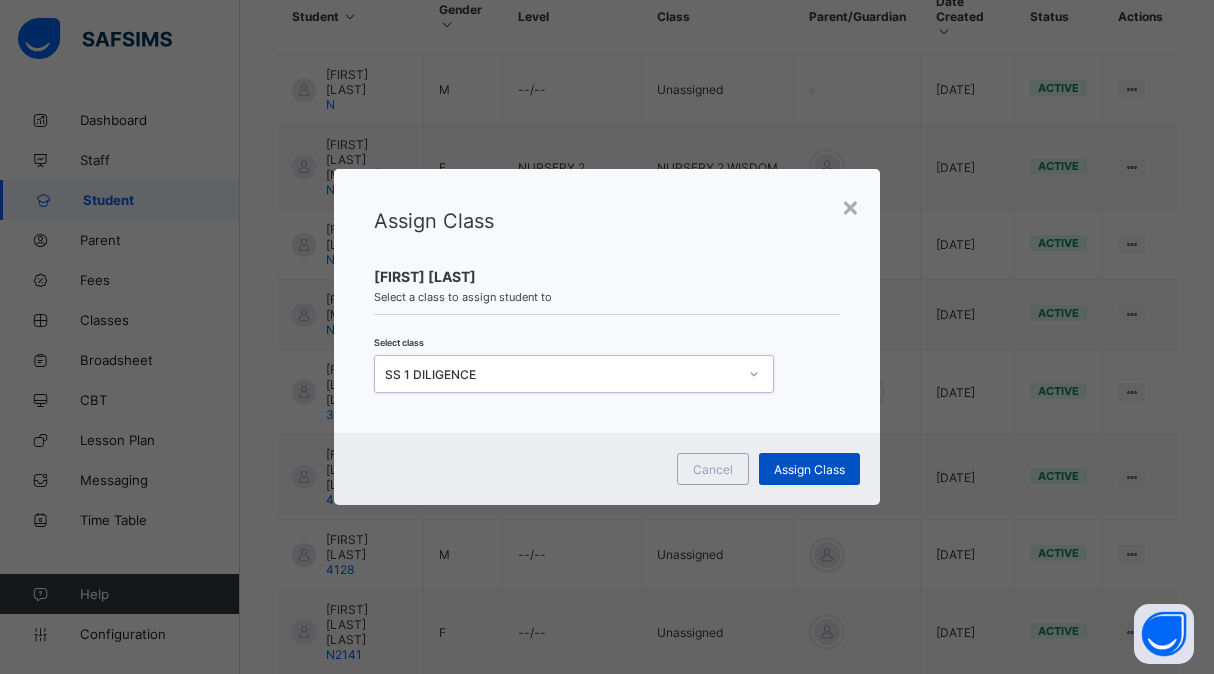 click on "Assign Class" at bounding box center [809, 469] 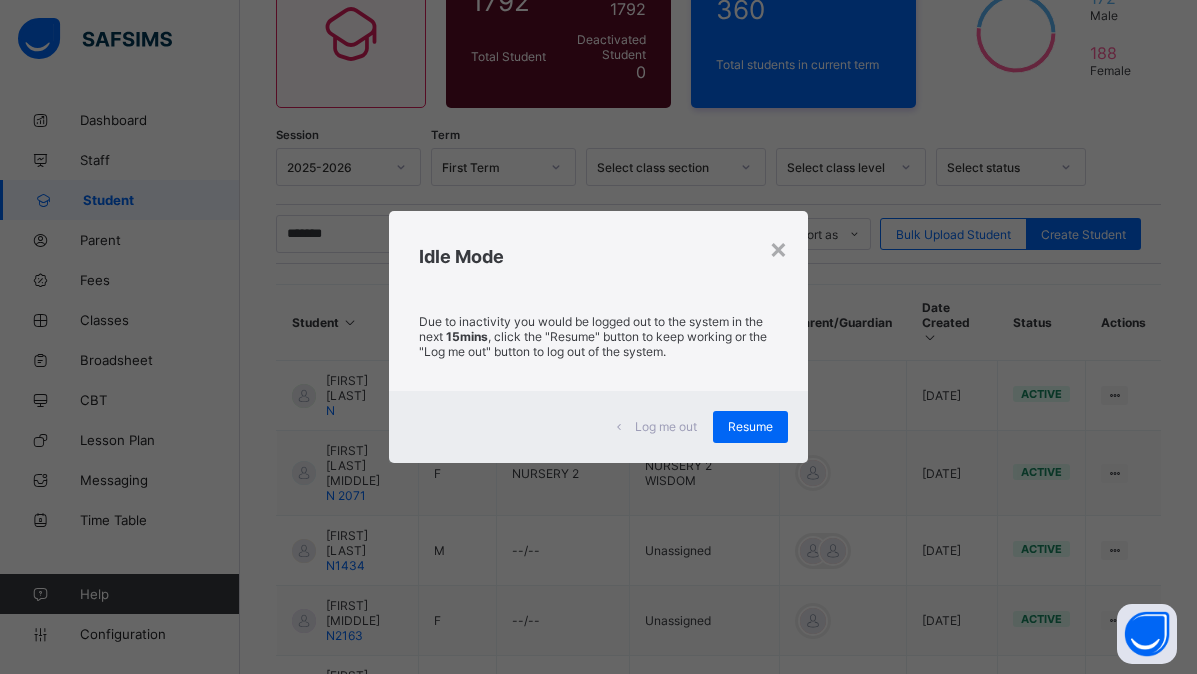 scroll, scrollTop: 746, scrollLeft: 0, axis: vertical 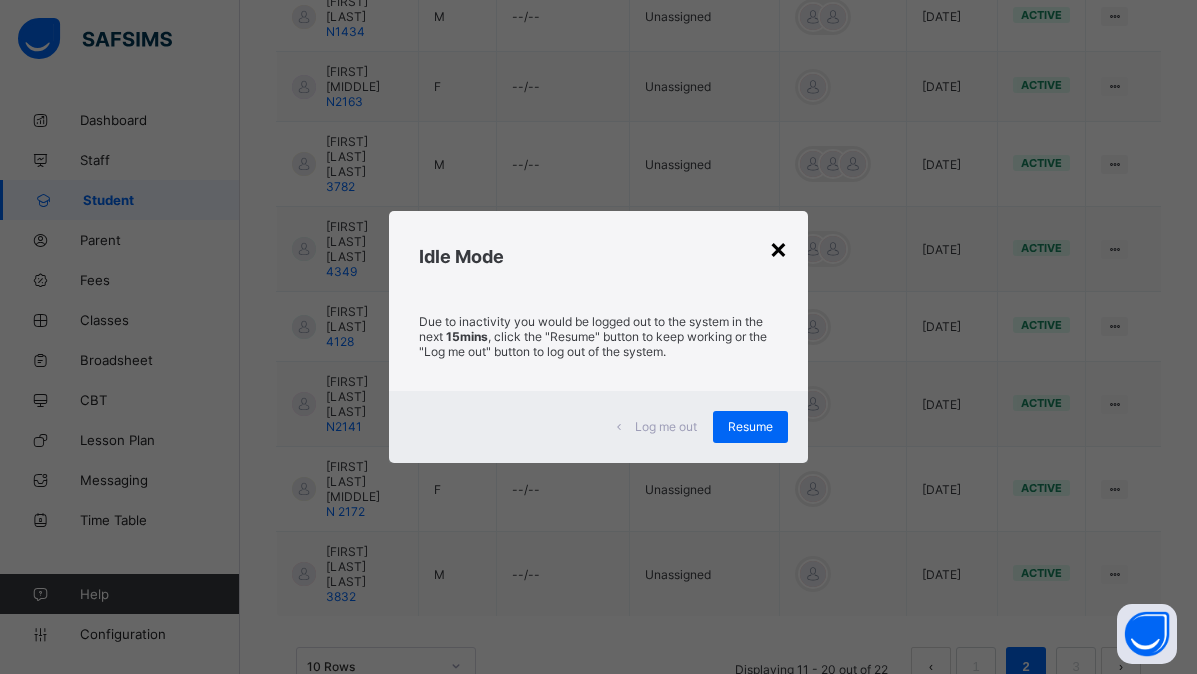 click on "×" at bounding box center (778, 248) 